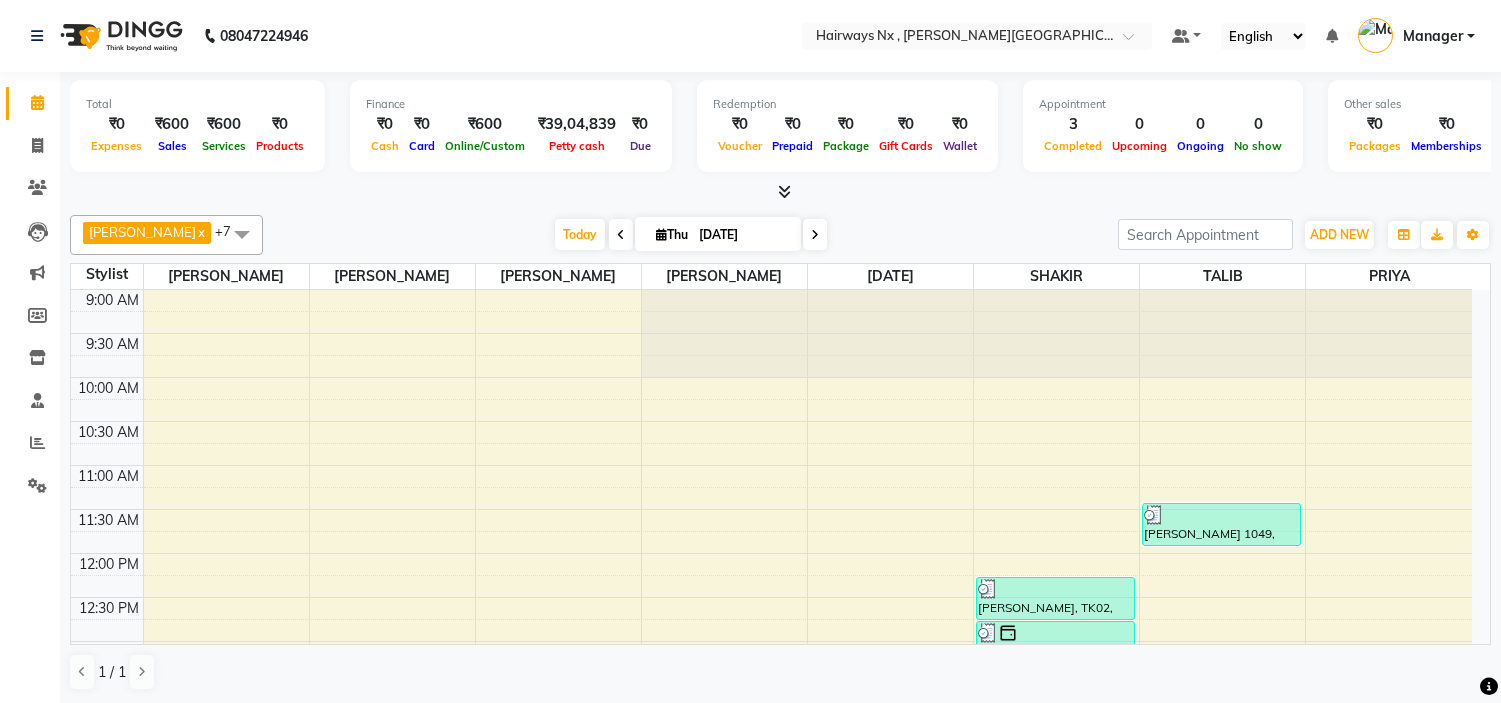 scroll, scrollTop: 0, scrollLeft: 0, axis: both 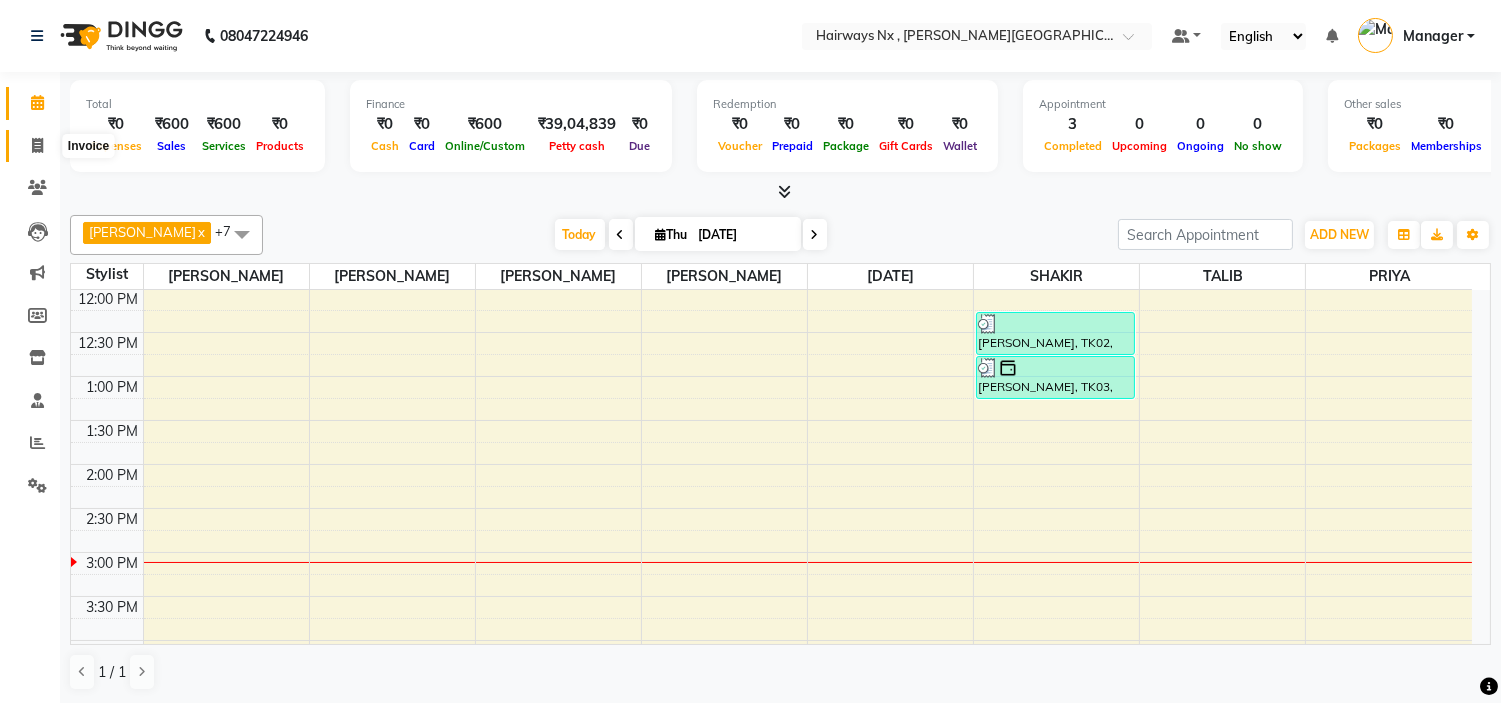 click 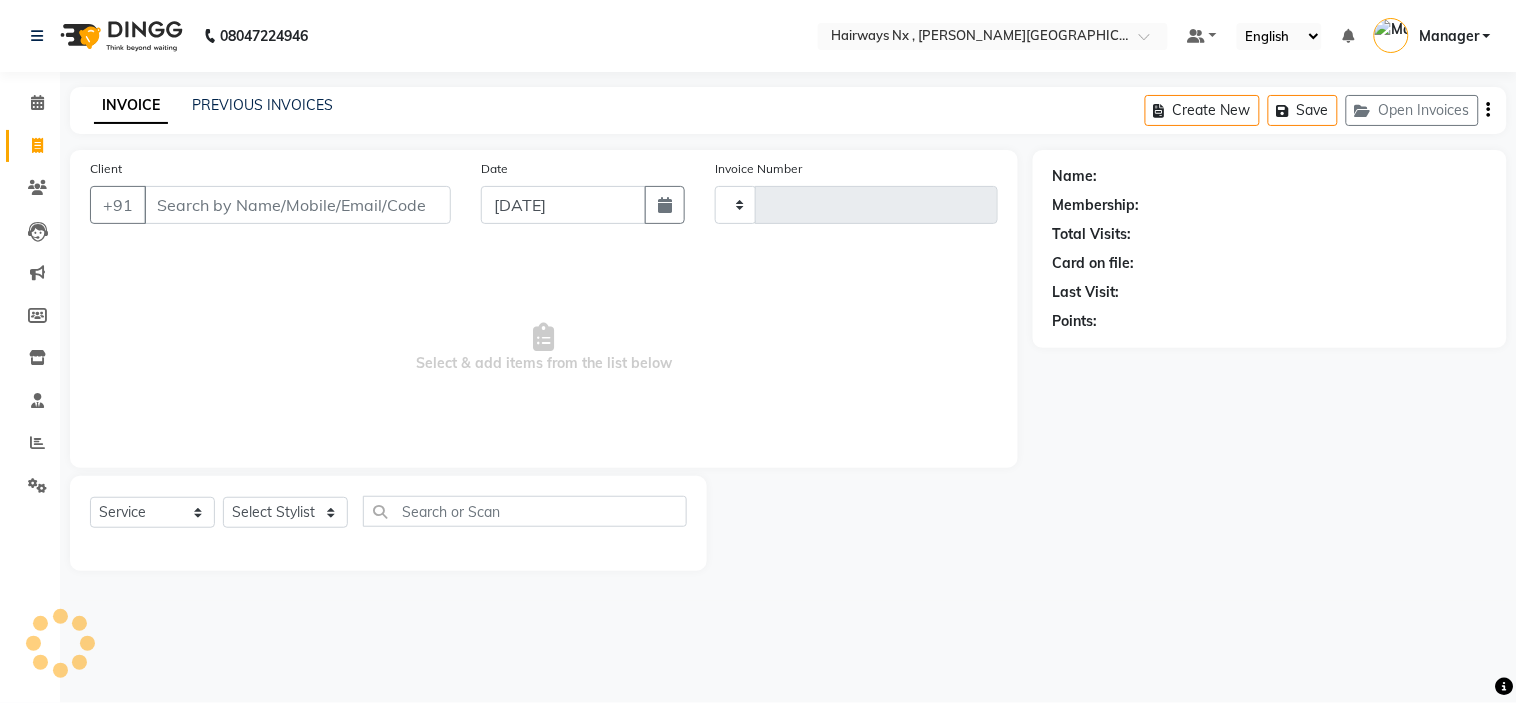 type on "0750" 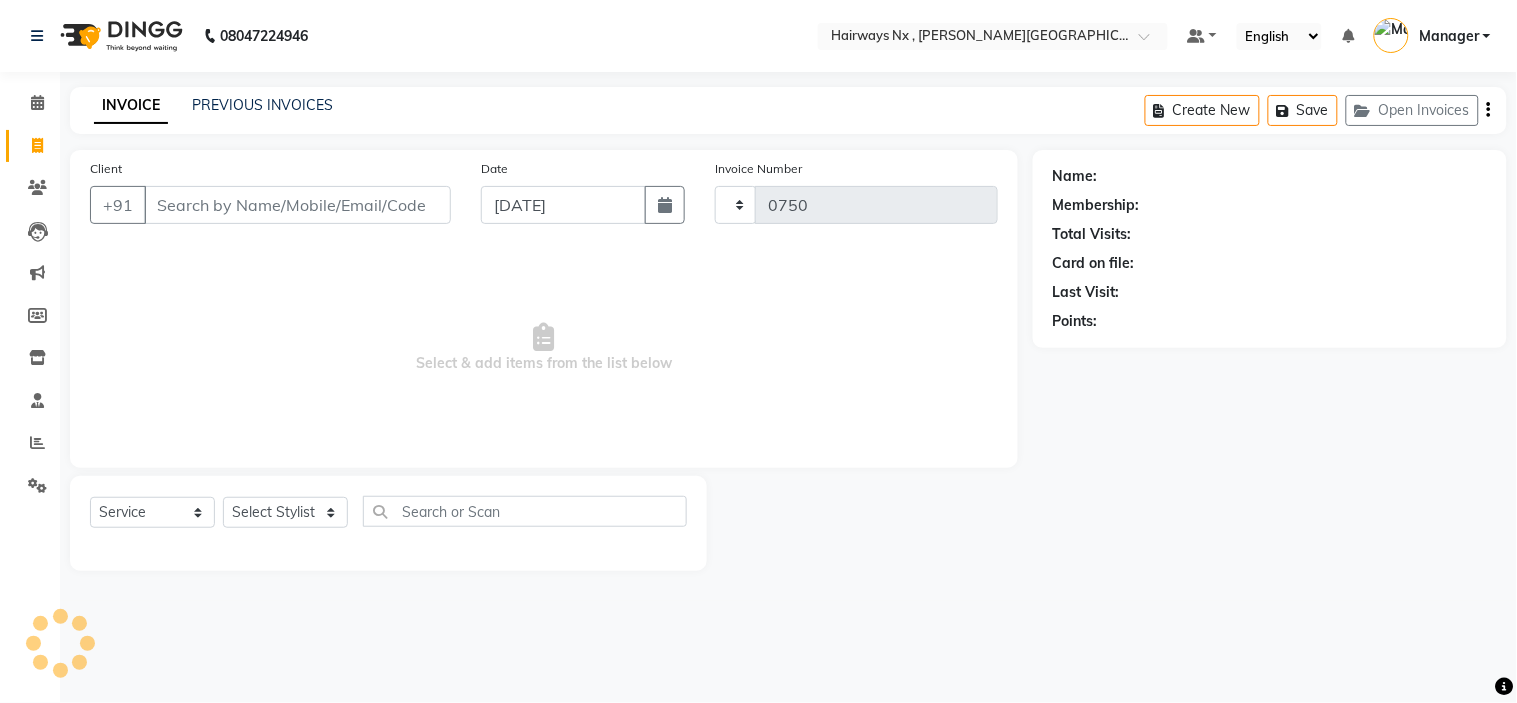 select on "778" 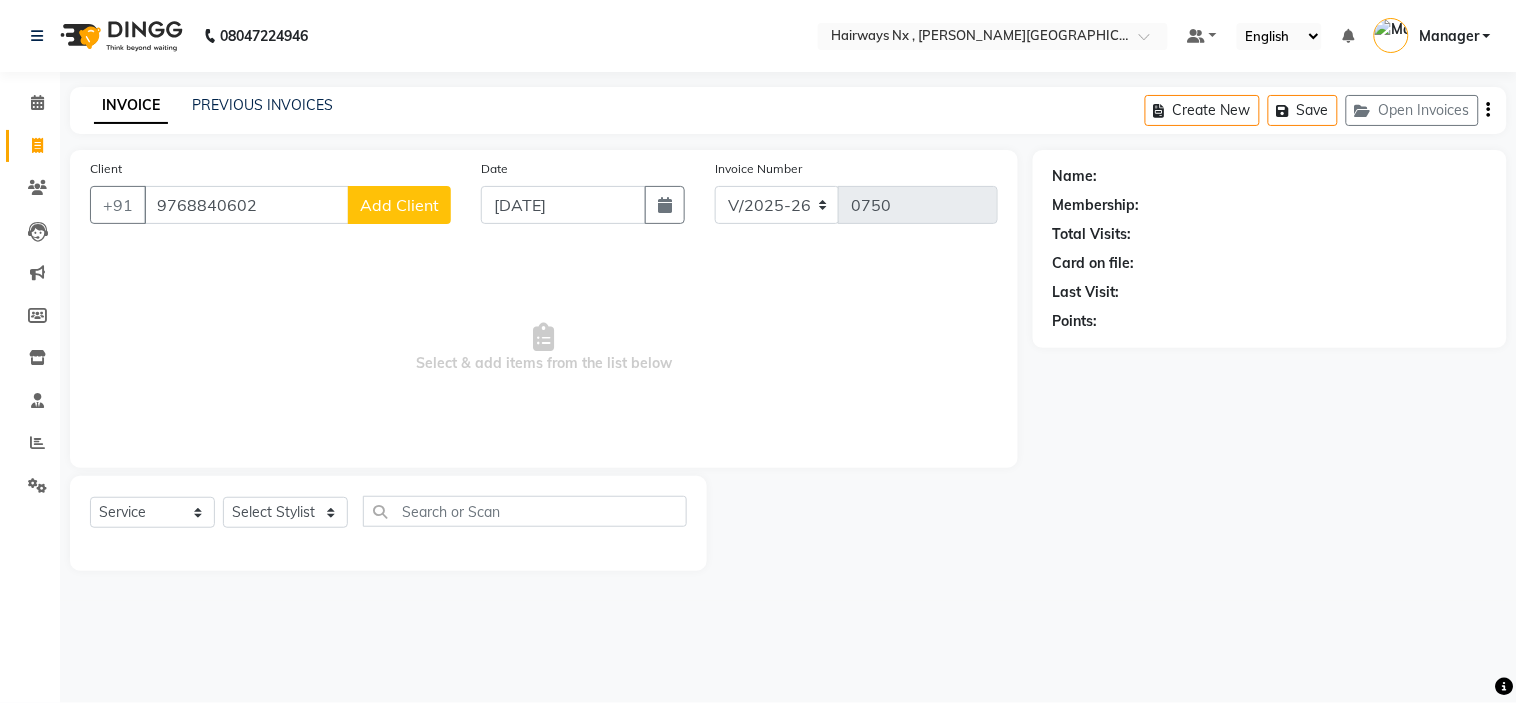 type on "9768840602" 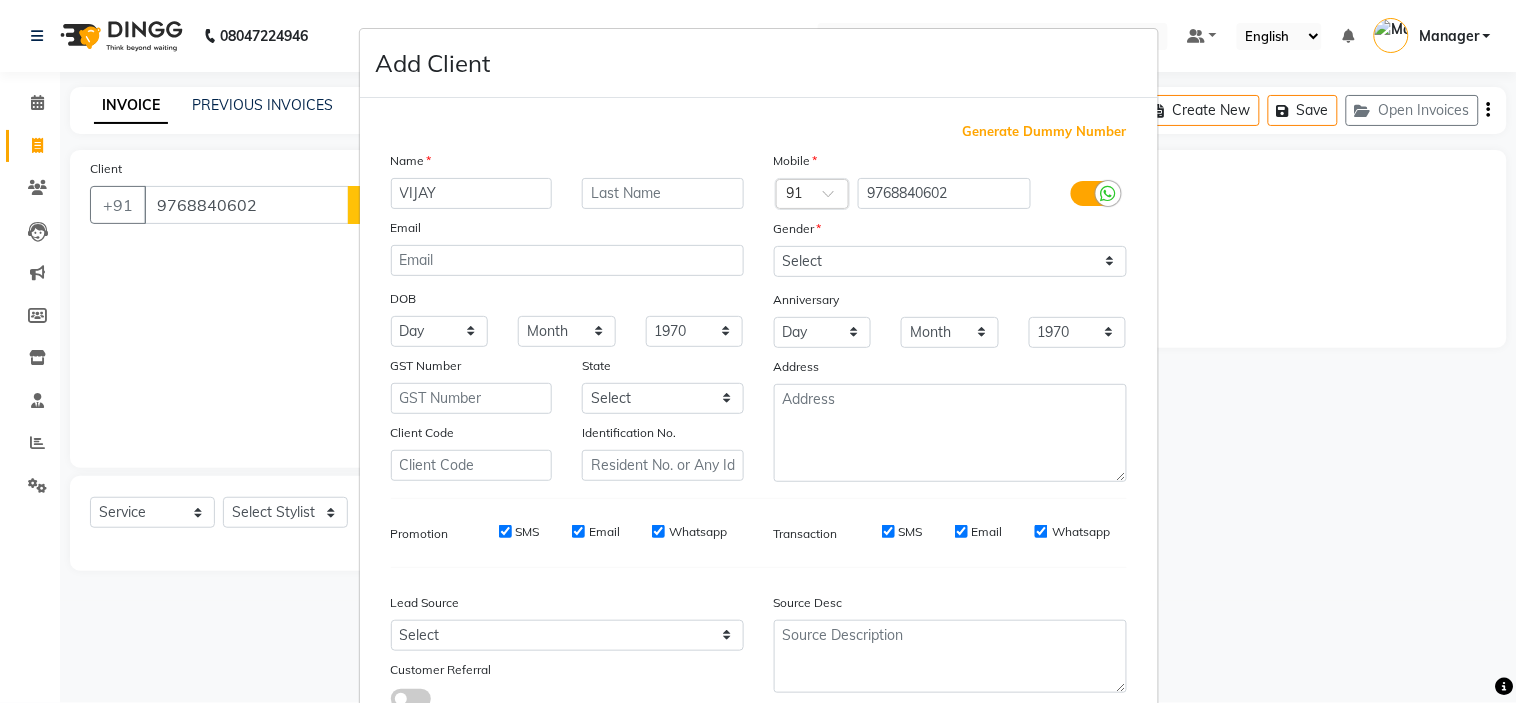 type on "VIJAY" 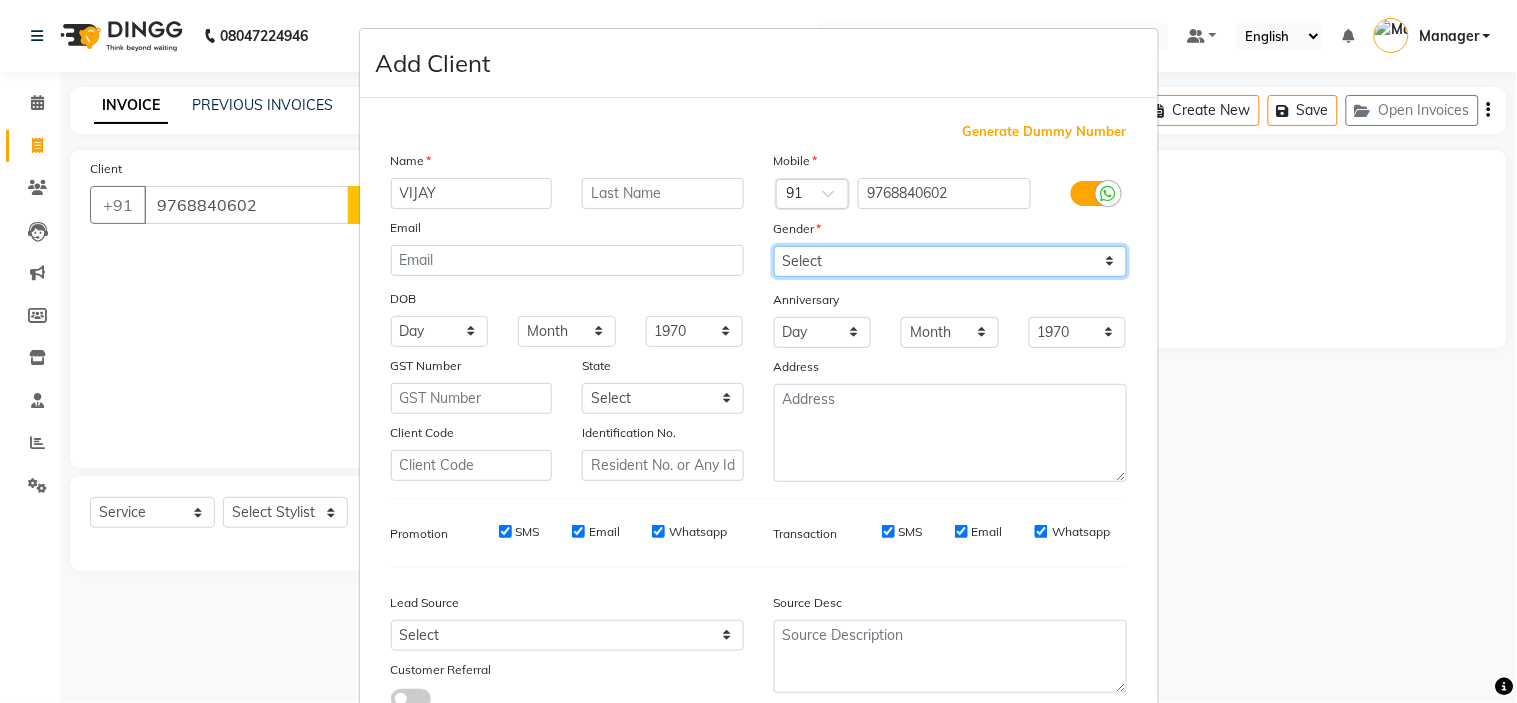 click on "Select [DEMOGRAPHIC_DATA] [DEMOGRAPHIC_DATA] Other Prefer Not To Say" at bounding box center (950, 261) 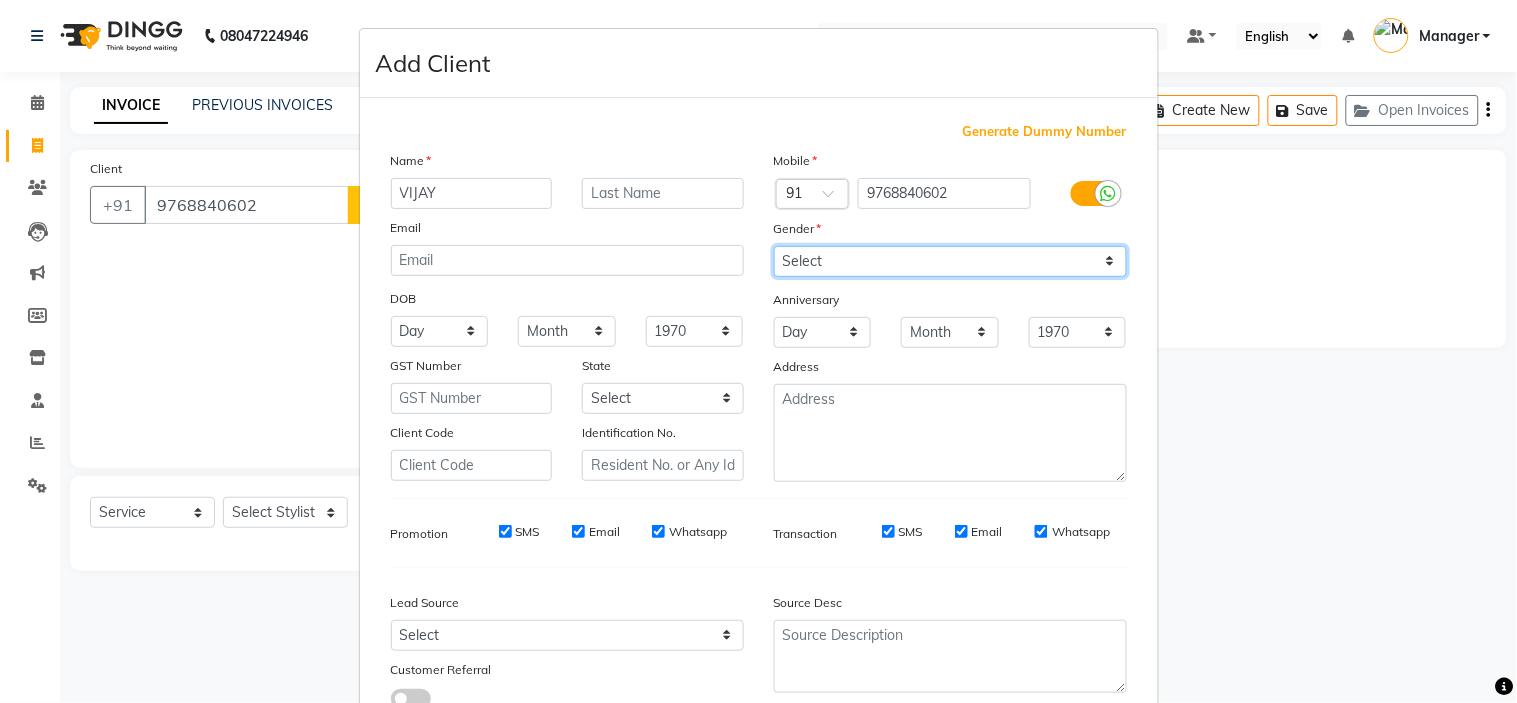 select on "[DEMOGRAPHIC_DATA]" 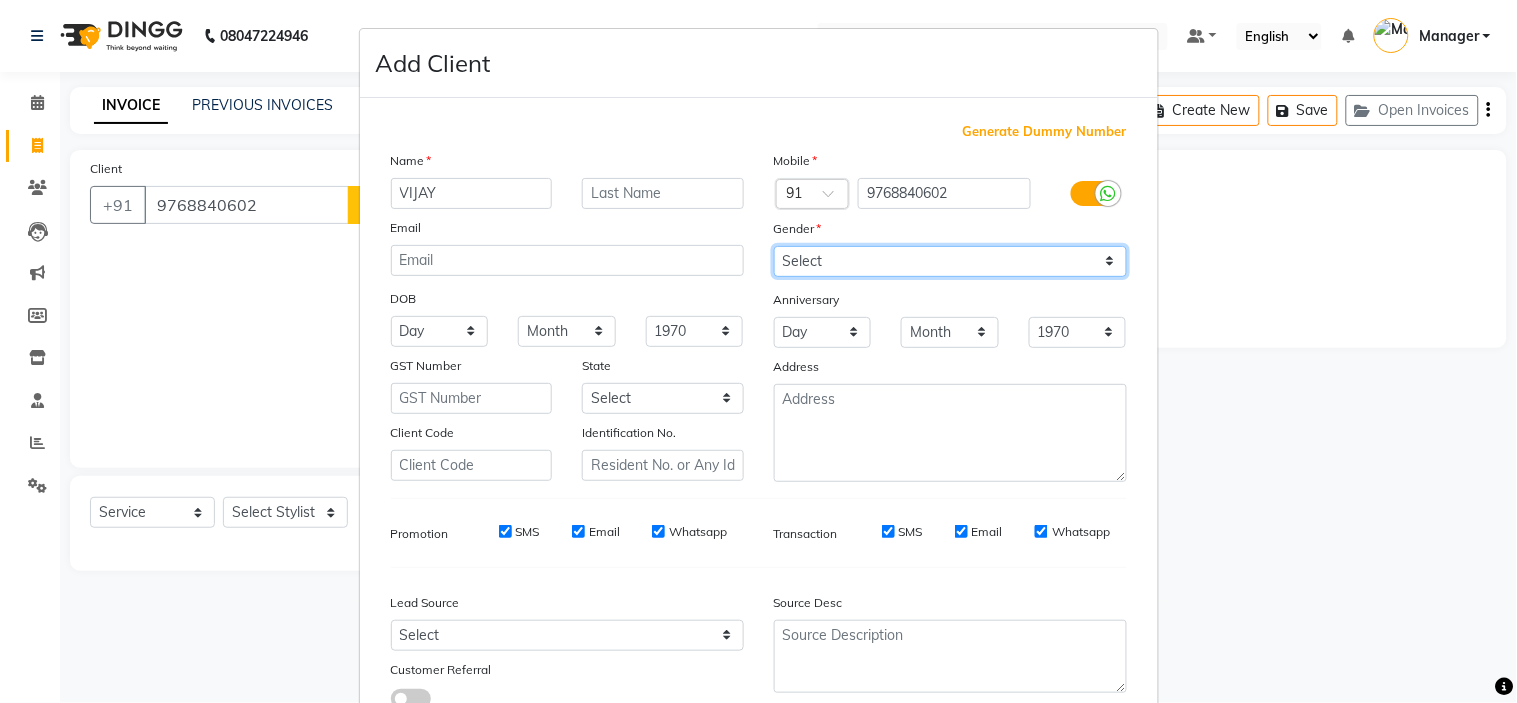 click on "Select [DEMOGRAPHIC_DATA] [DEMOGRAPHIC_DATA] Other Prefer Not To Say" at bounding box center [950, 261] 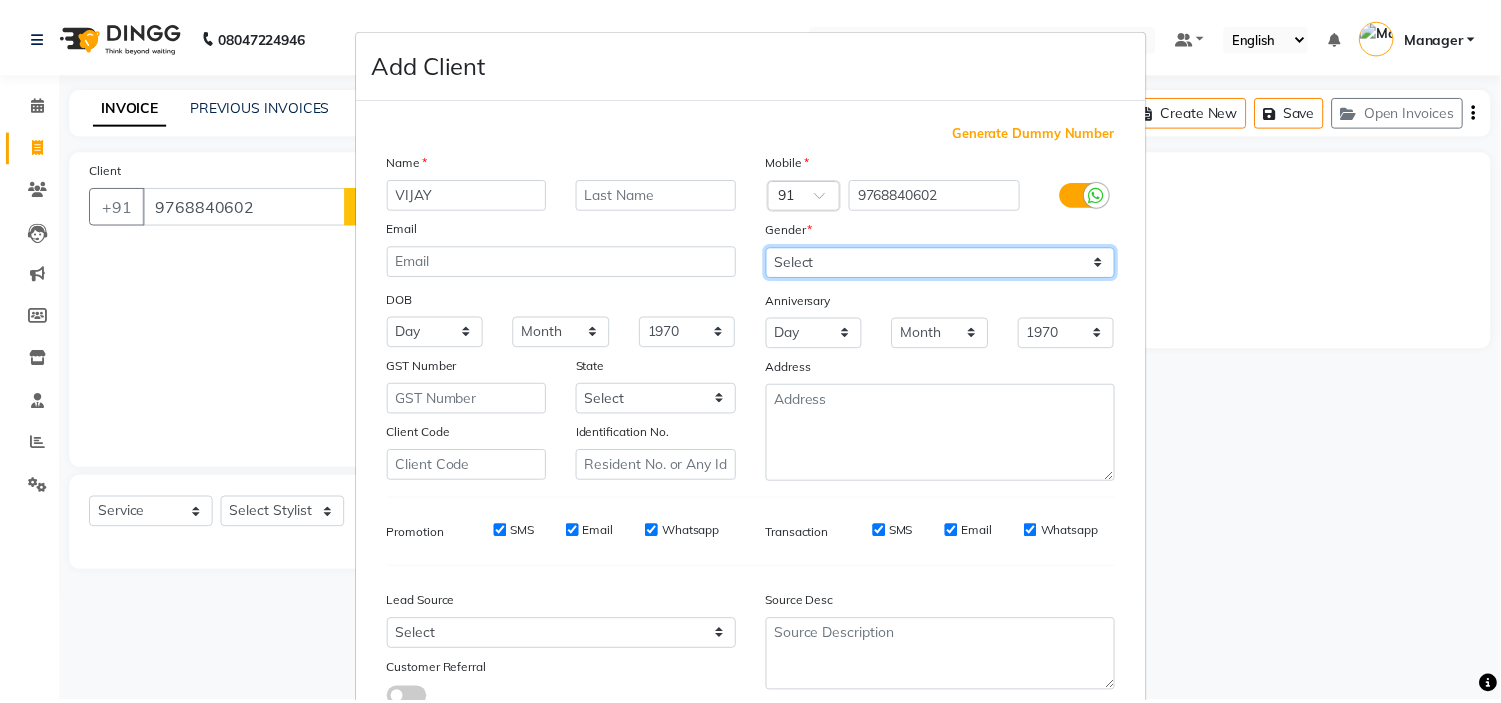 scroll, scrollTop: 147, scrollLeft: 0, axis: vertical 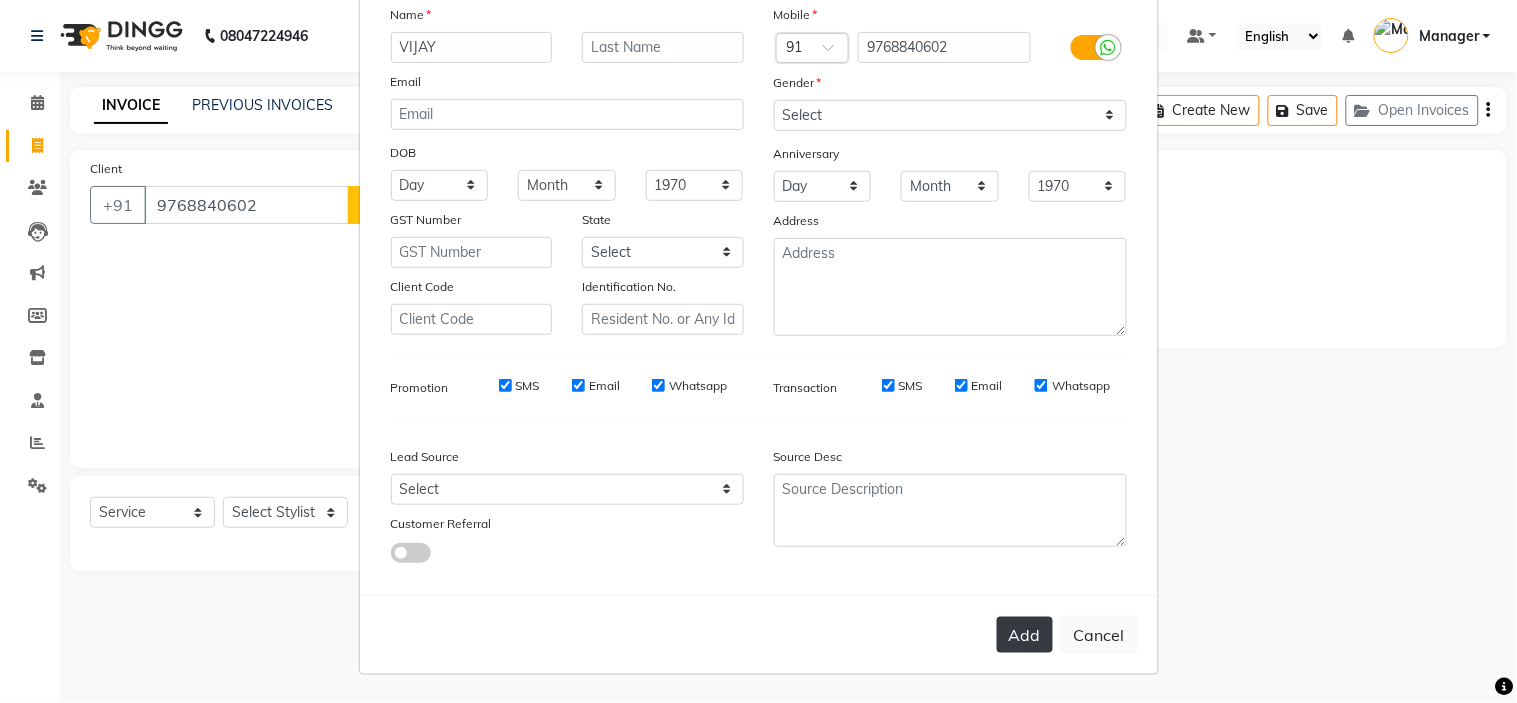 click on "Add" at bounding box center (1025, 635) 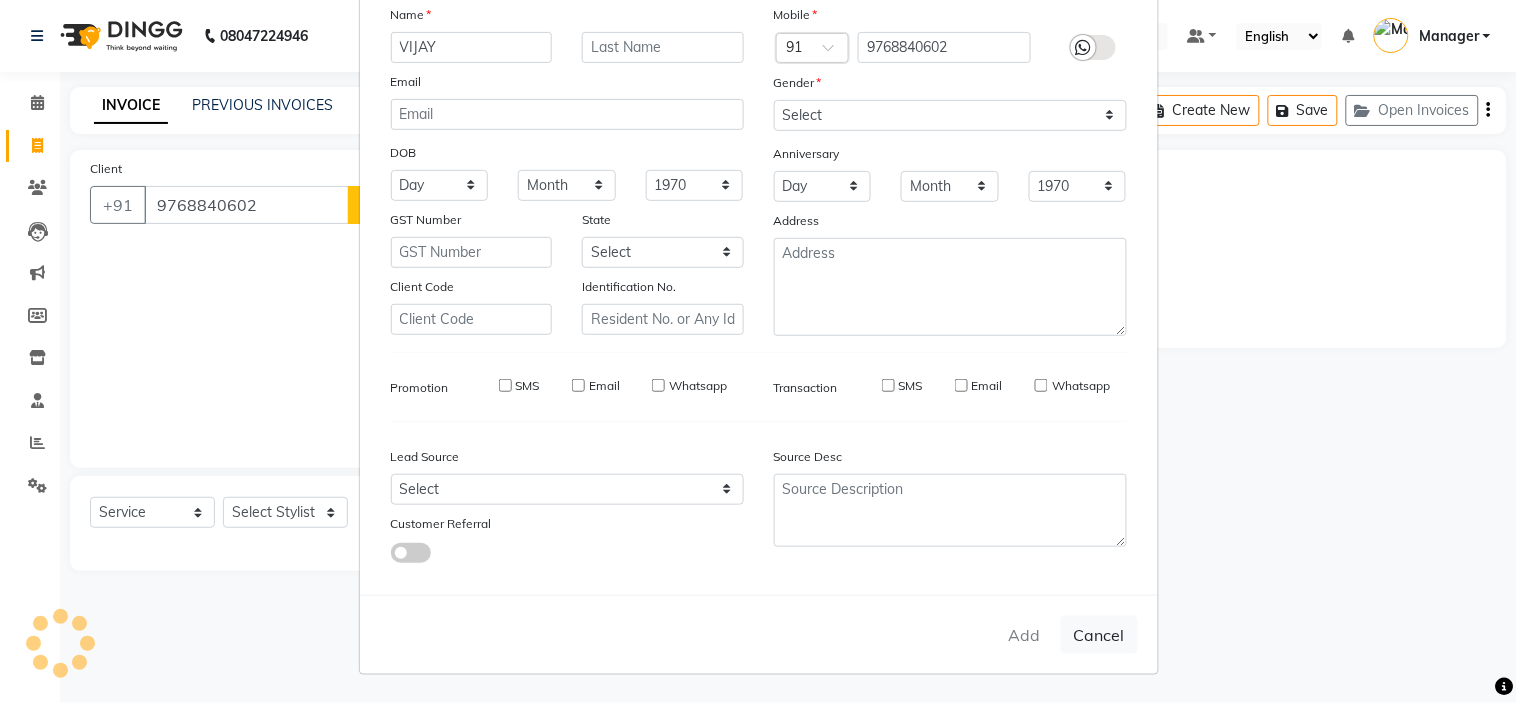 type on "97******02" 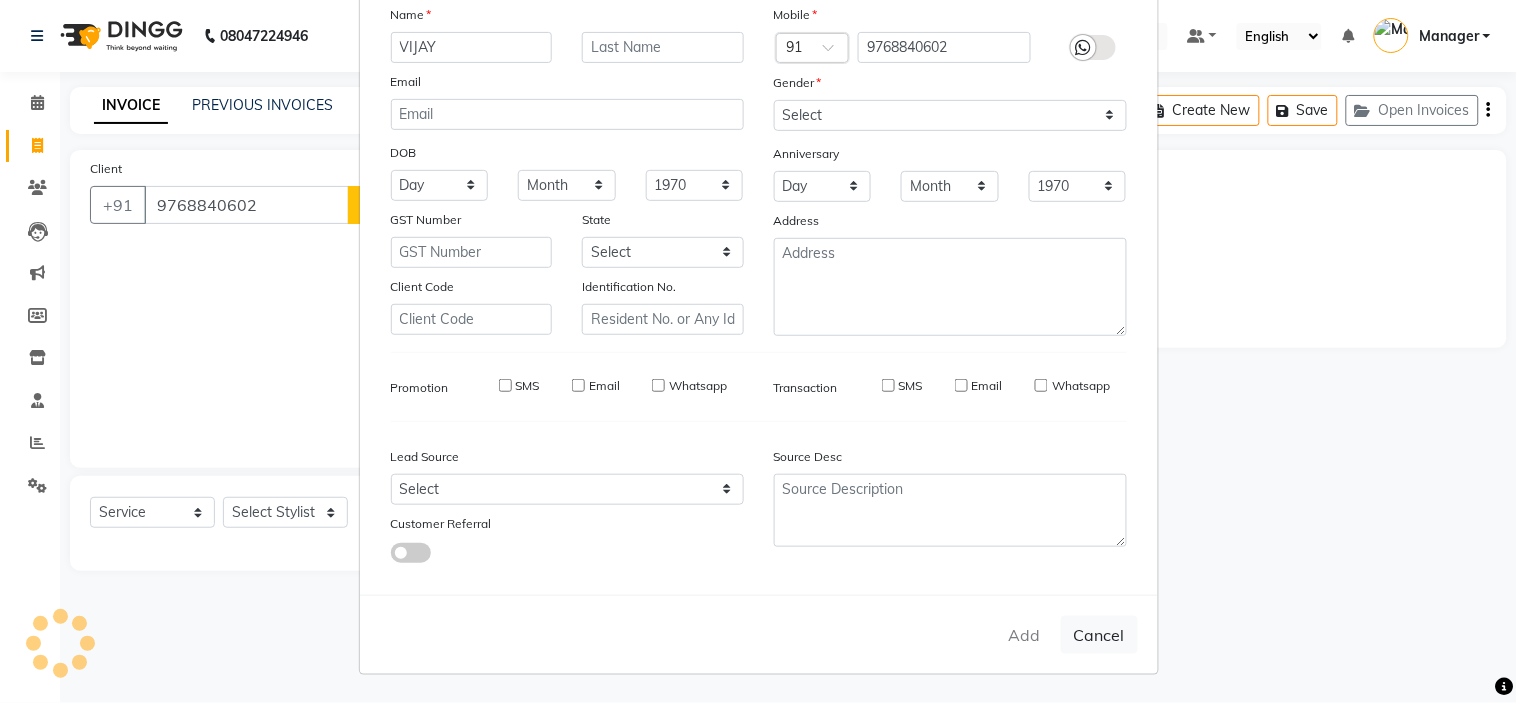 type 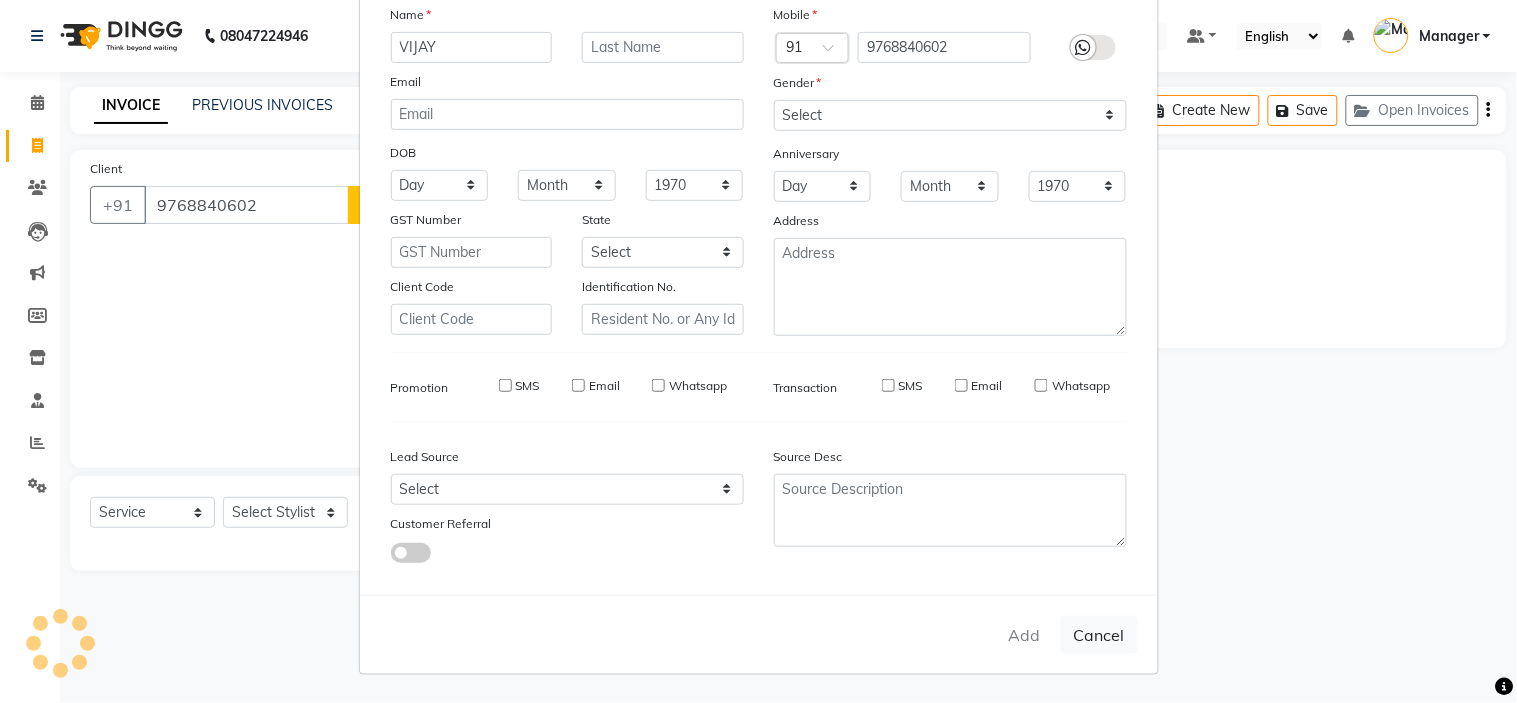 select 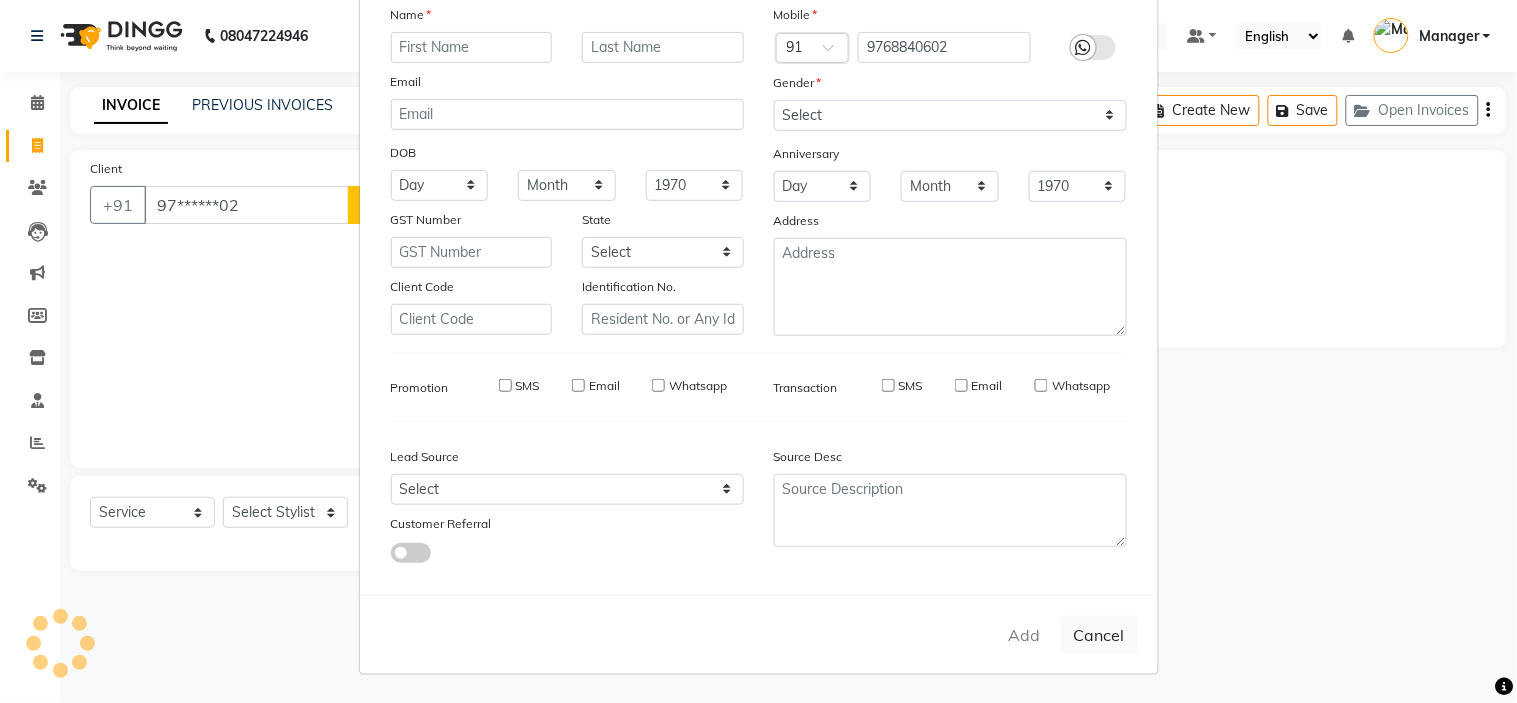 select 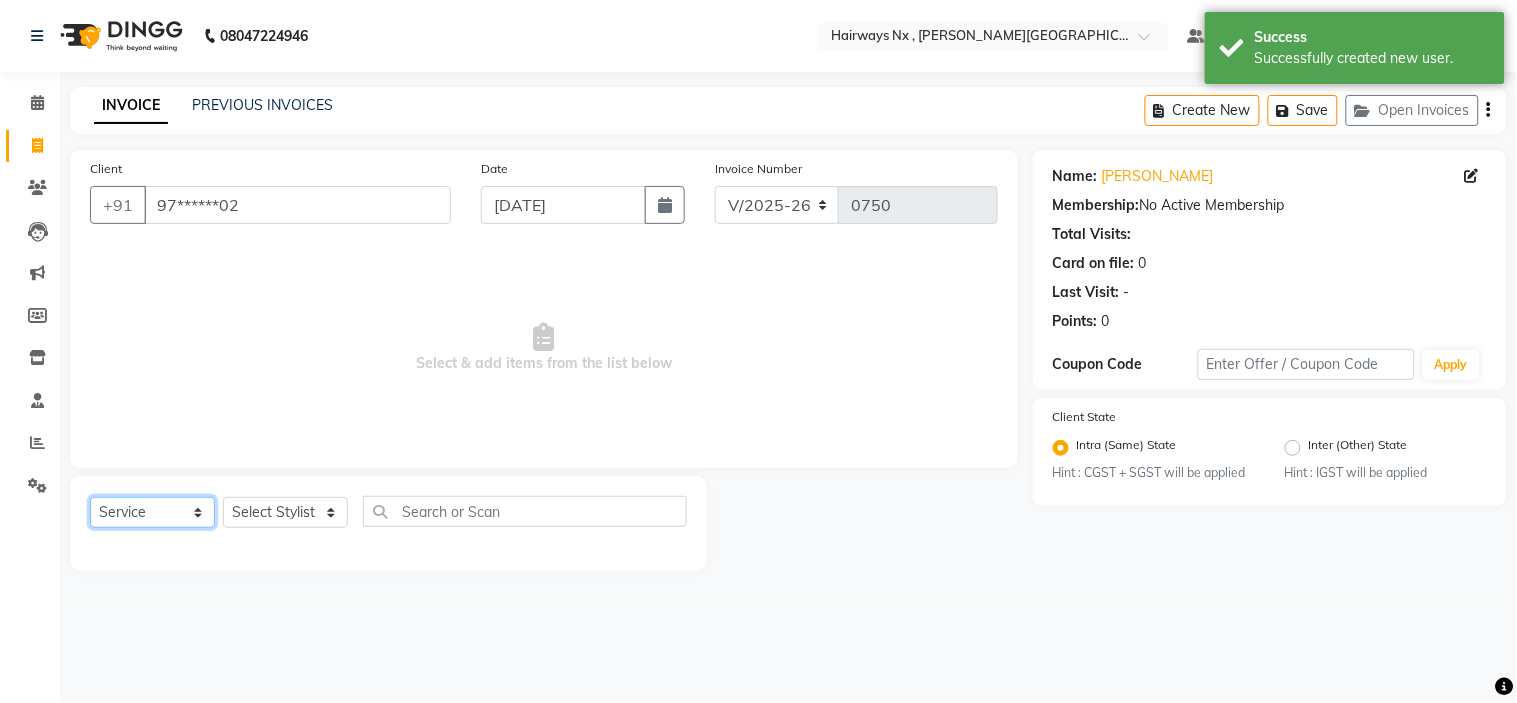 click on "Select  Service  Product  Membership  Package Voucher Prepaid Gift Card" 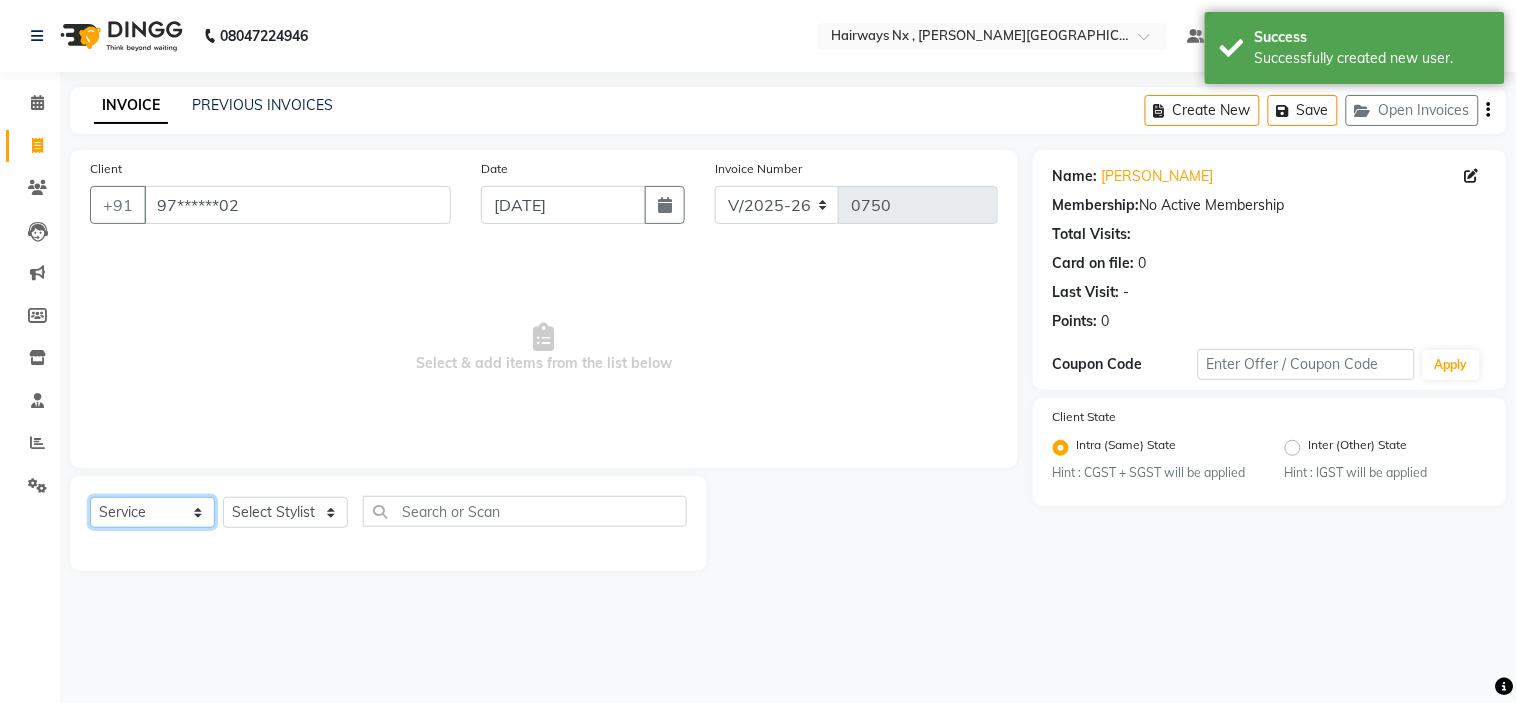 select on "membership" 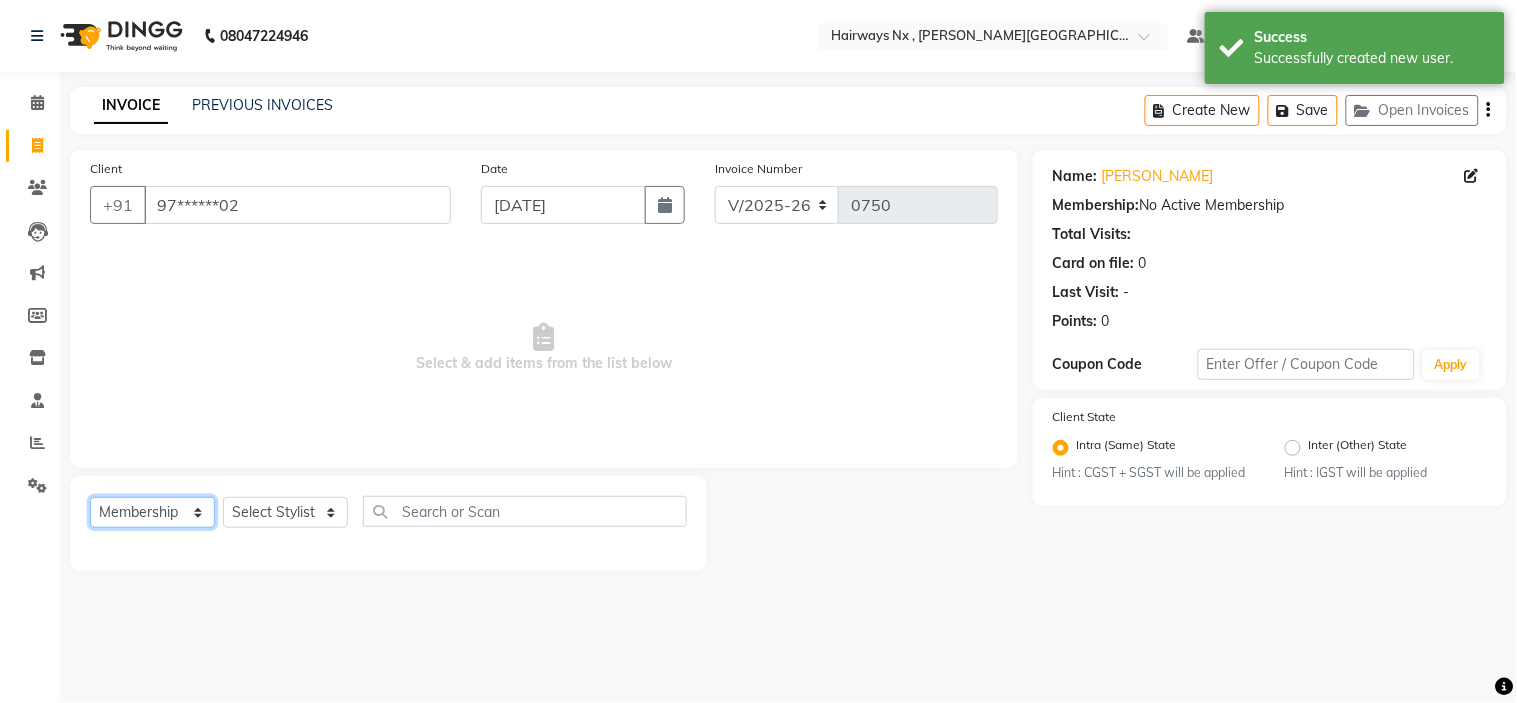 click on "Select  Service  Product  Membership  Package Voucher Prepaid Gift Card" 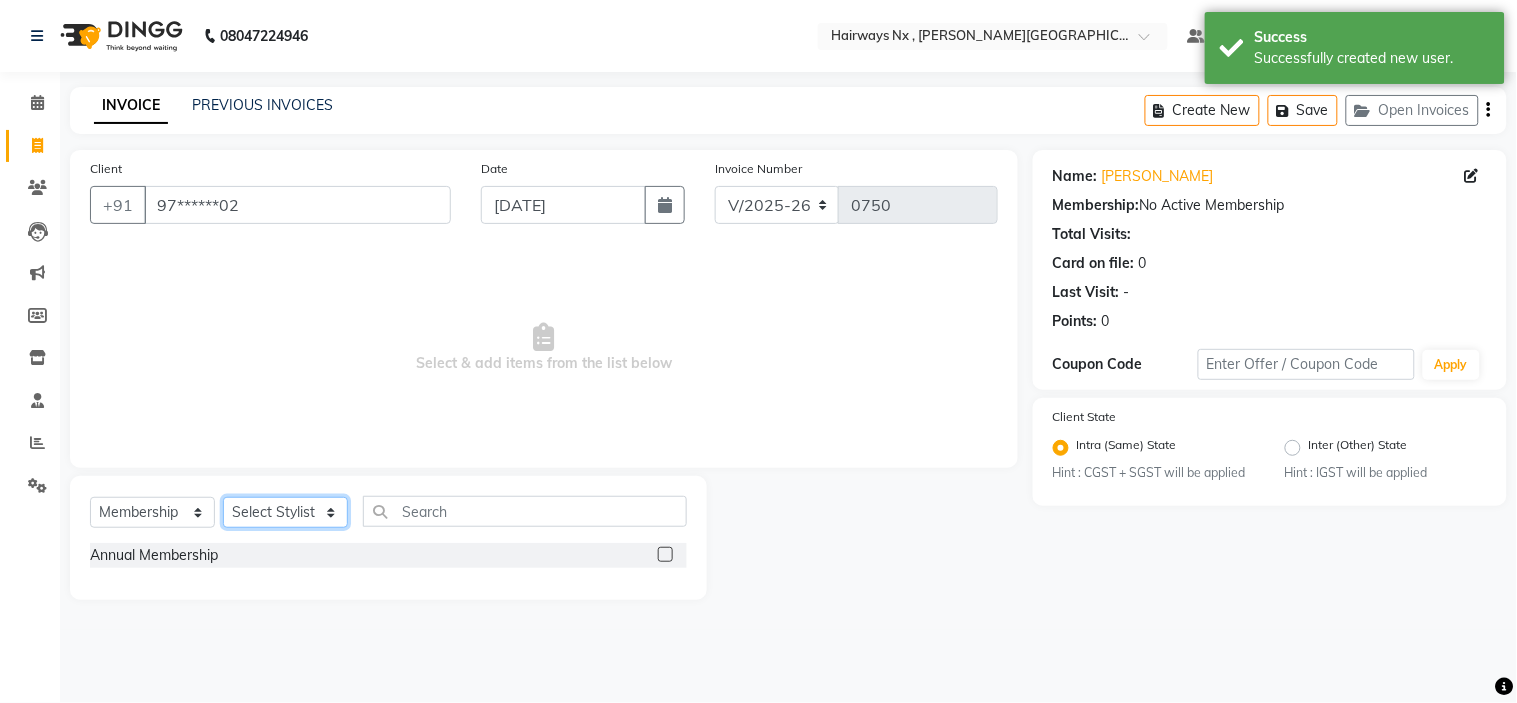 click on "Select Stylist [PERSON_NAME] KAMAL [PERSON_NAME] Manager [PERSON_NAME][DATE]  [PERSON_NAME]  [PERSON_NAME] [PERSON_NAME] [PERSON_NAME]" 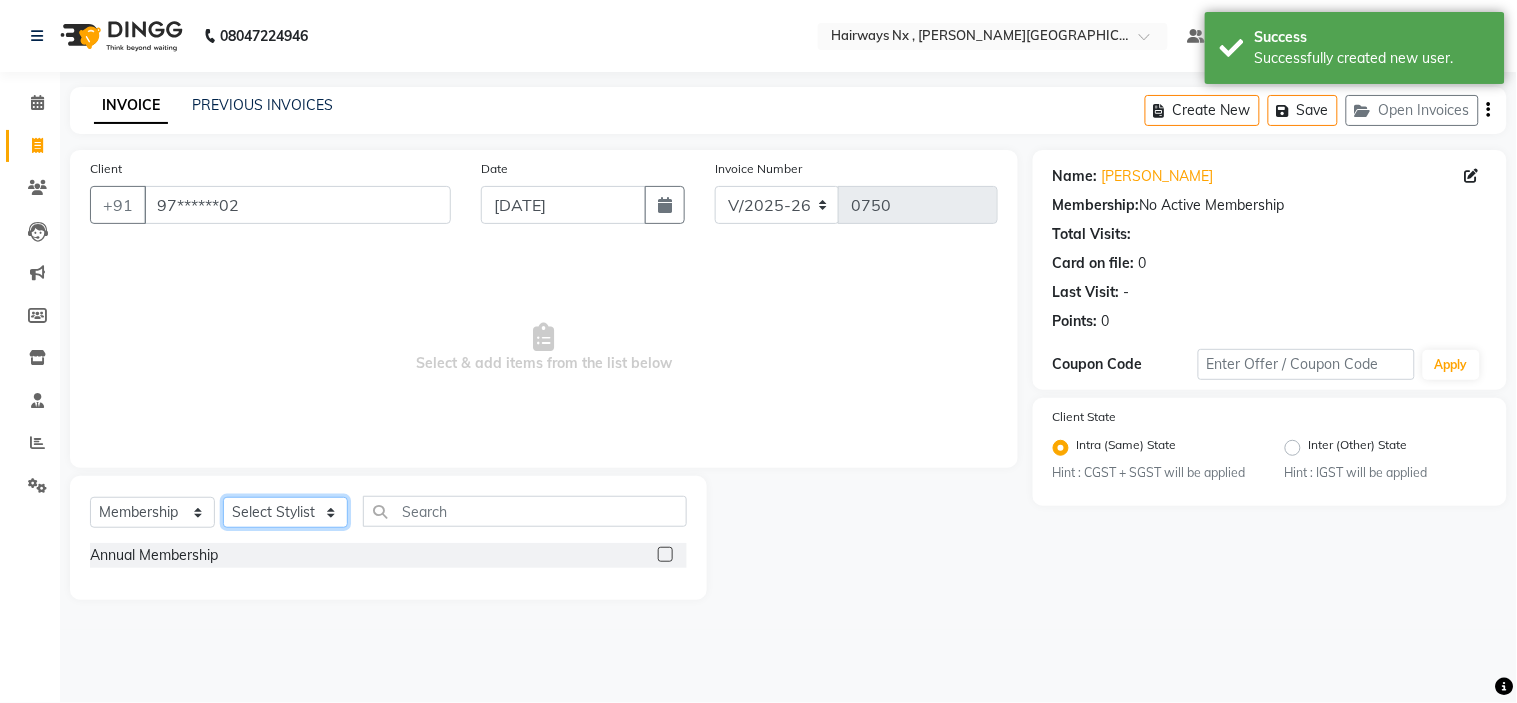 select on "67654" 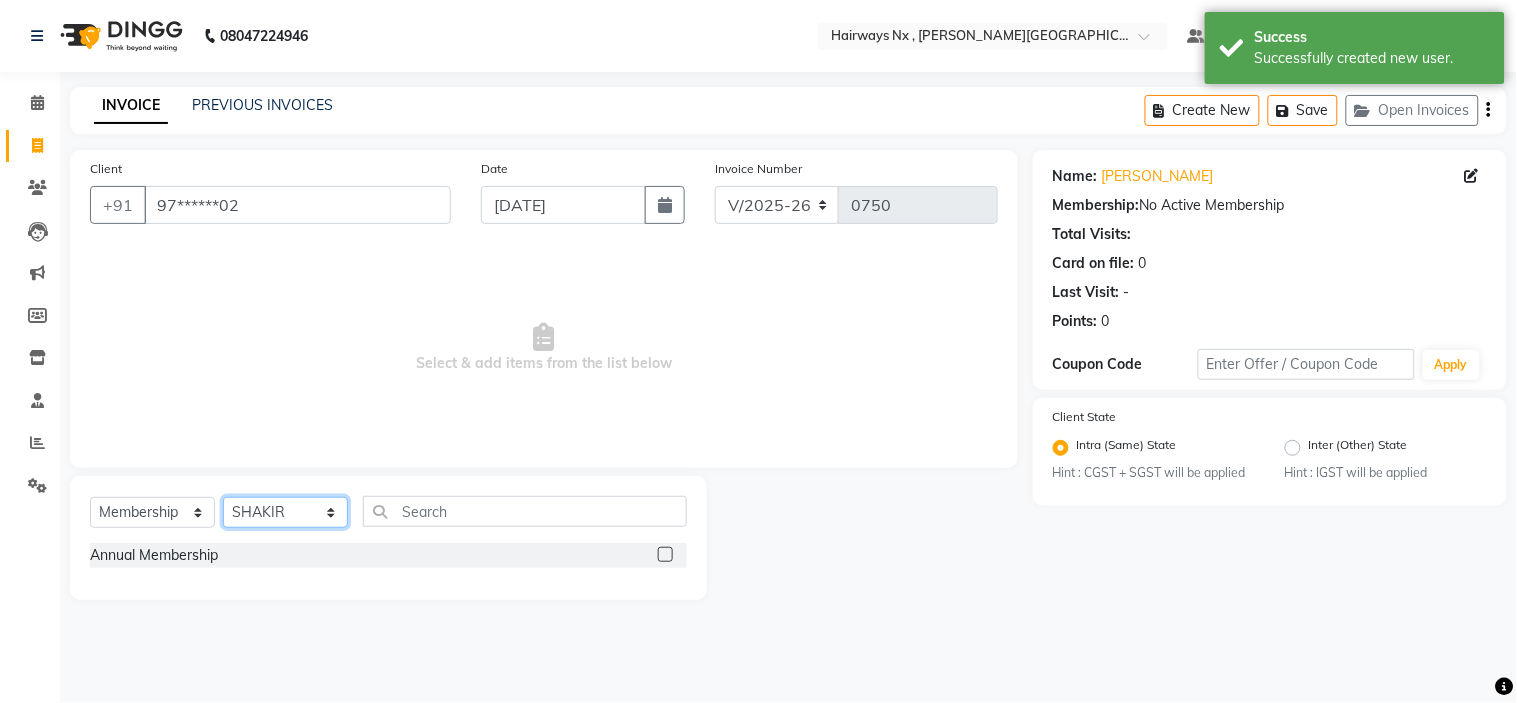 click on "Select Stylist [PERSON_NAME] KAMAL [PERSON_NAME] Manager [PERSON_NAME][DATE]  [PERSON_NAME]  [PERSON_NAME] [PERSON_NAME] [PERSON_NAME]" 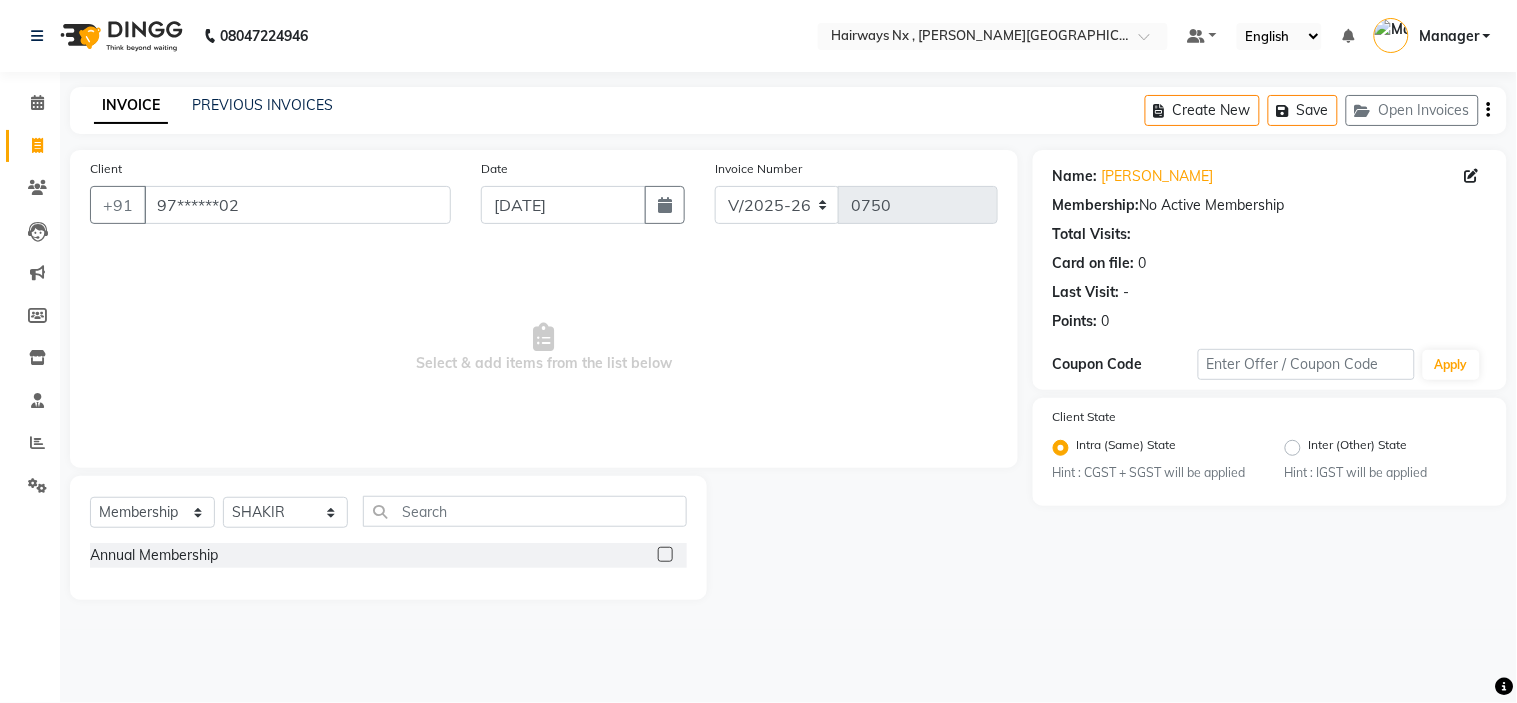 click 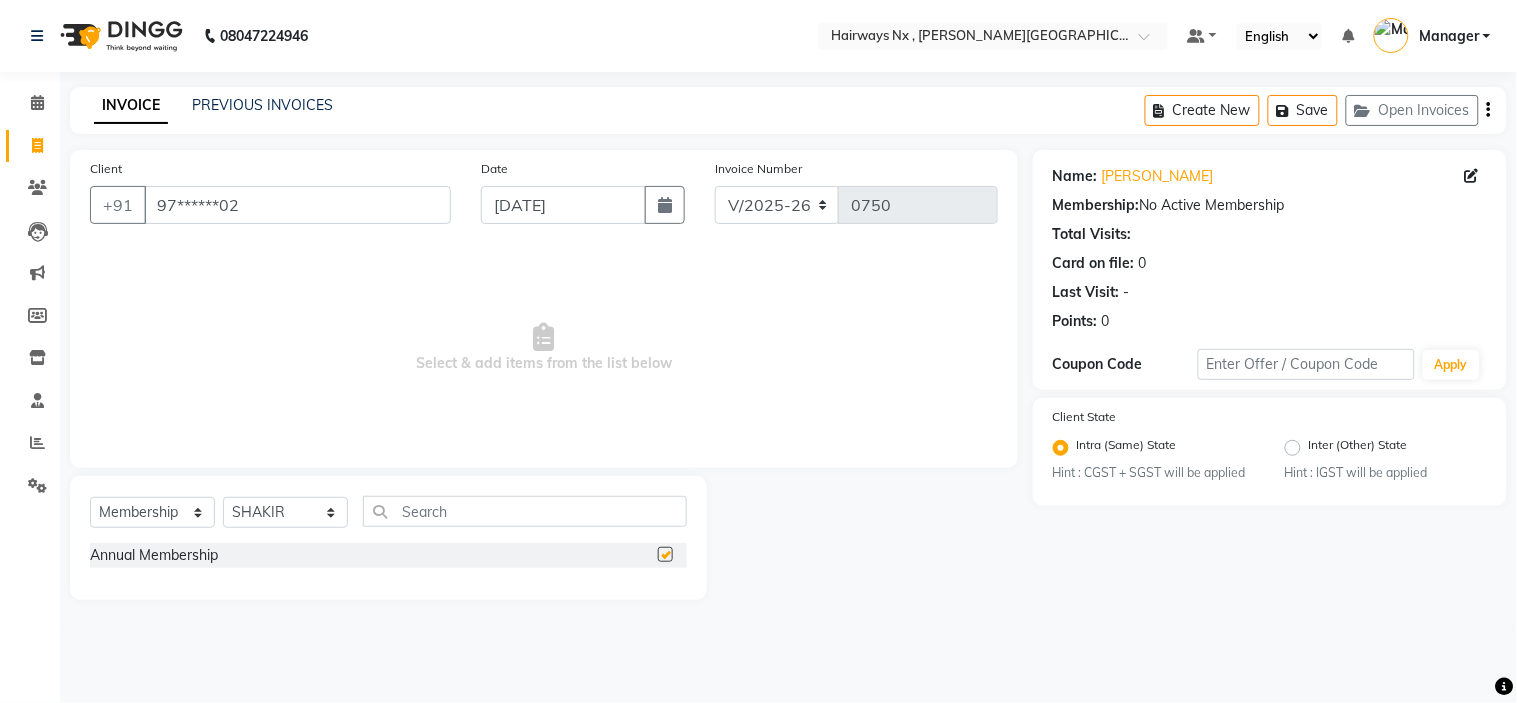 select on "select" 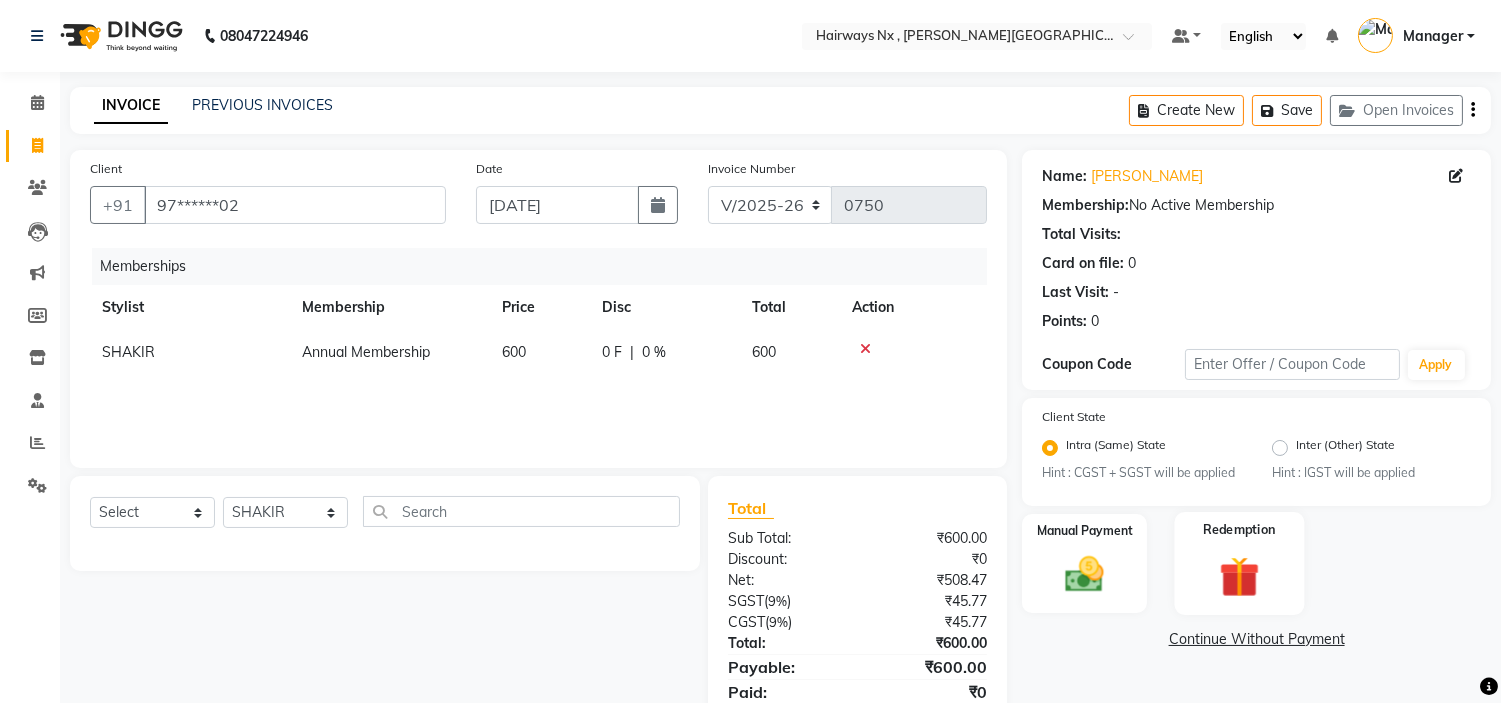 scroll, scrollTop: 75, scrollLeft: 0, axis: vertical 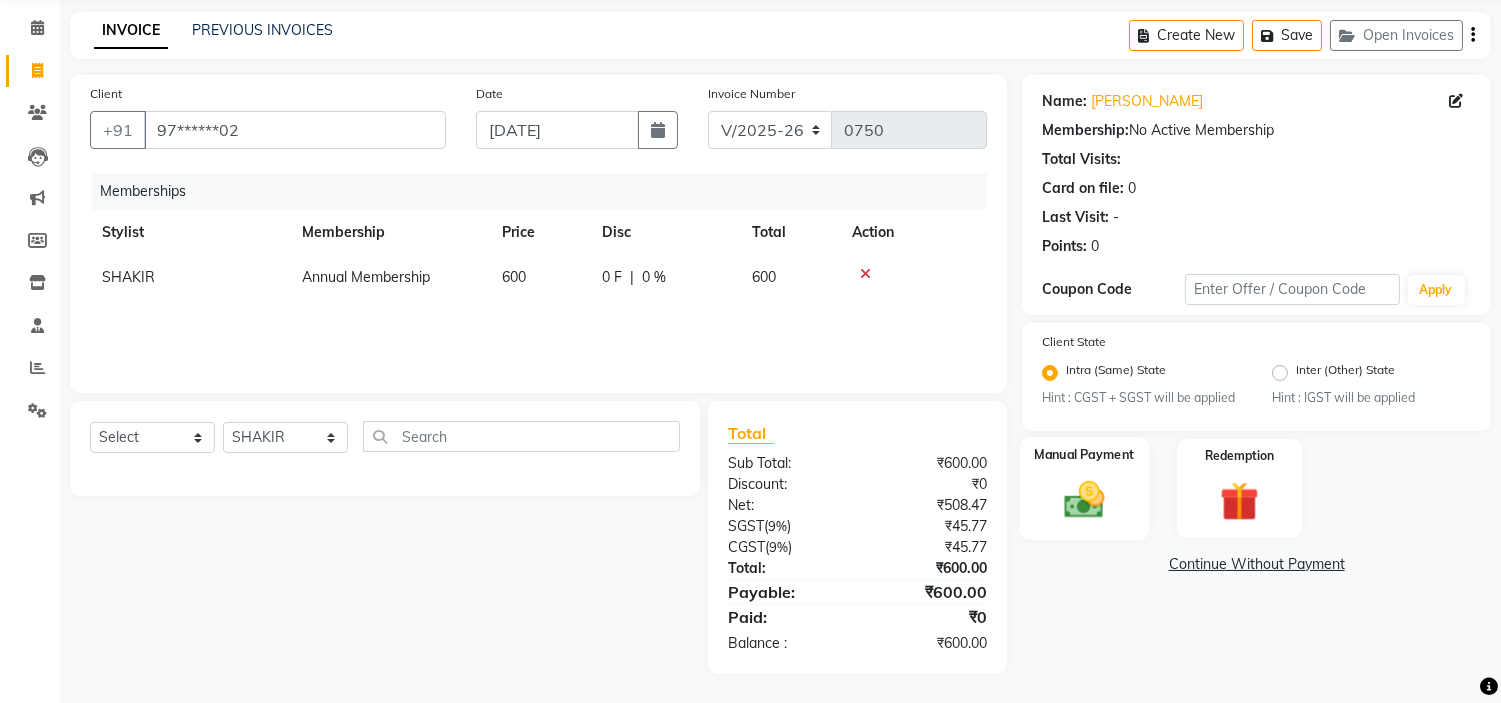 click 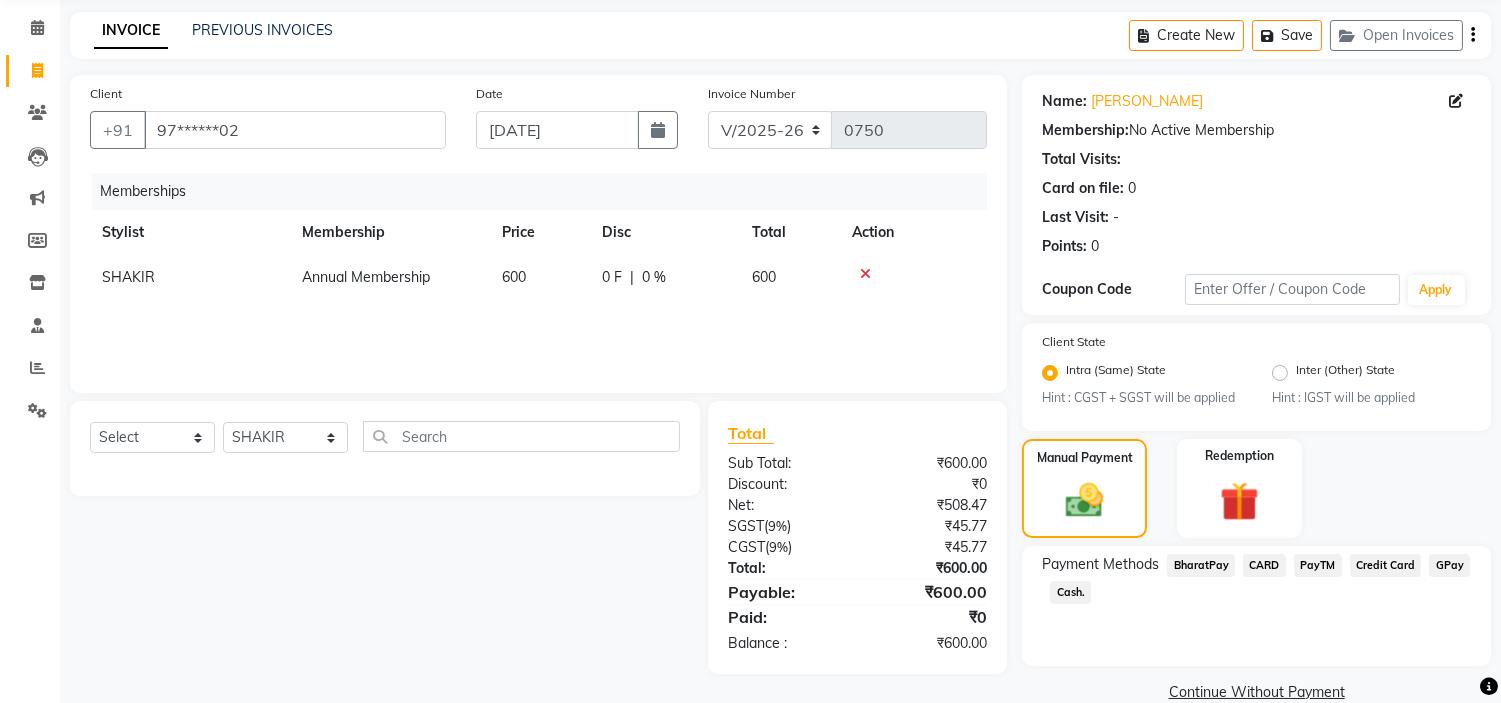 scroll, scrollTop: 108, scrollLeft: 0, axis: vertical 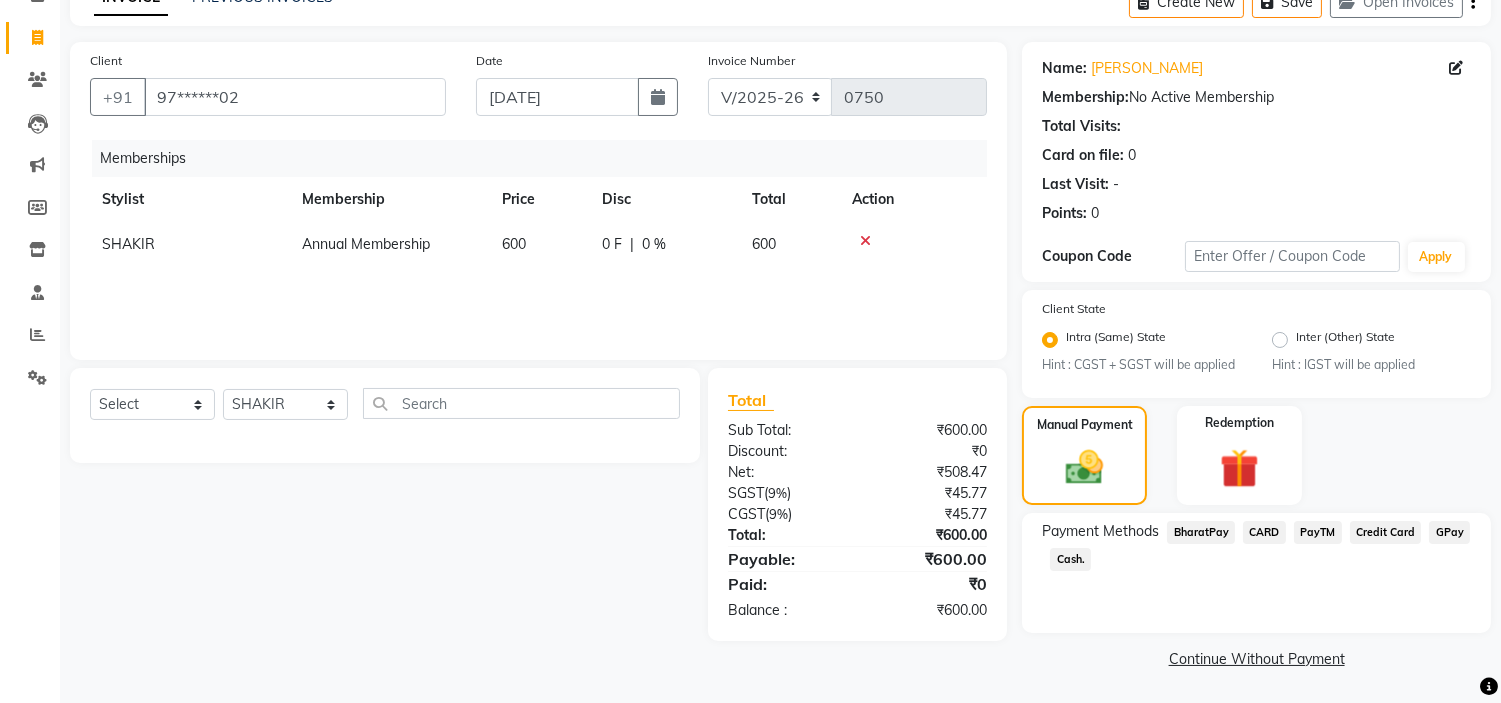 click on "GPay" 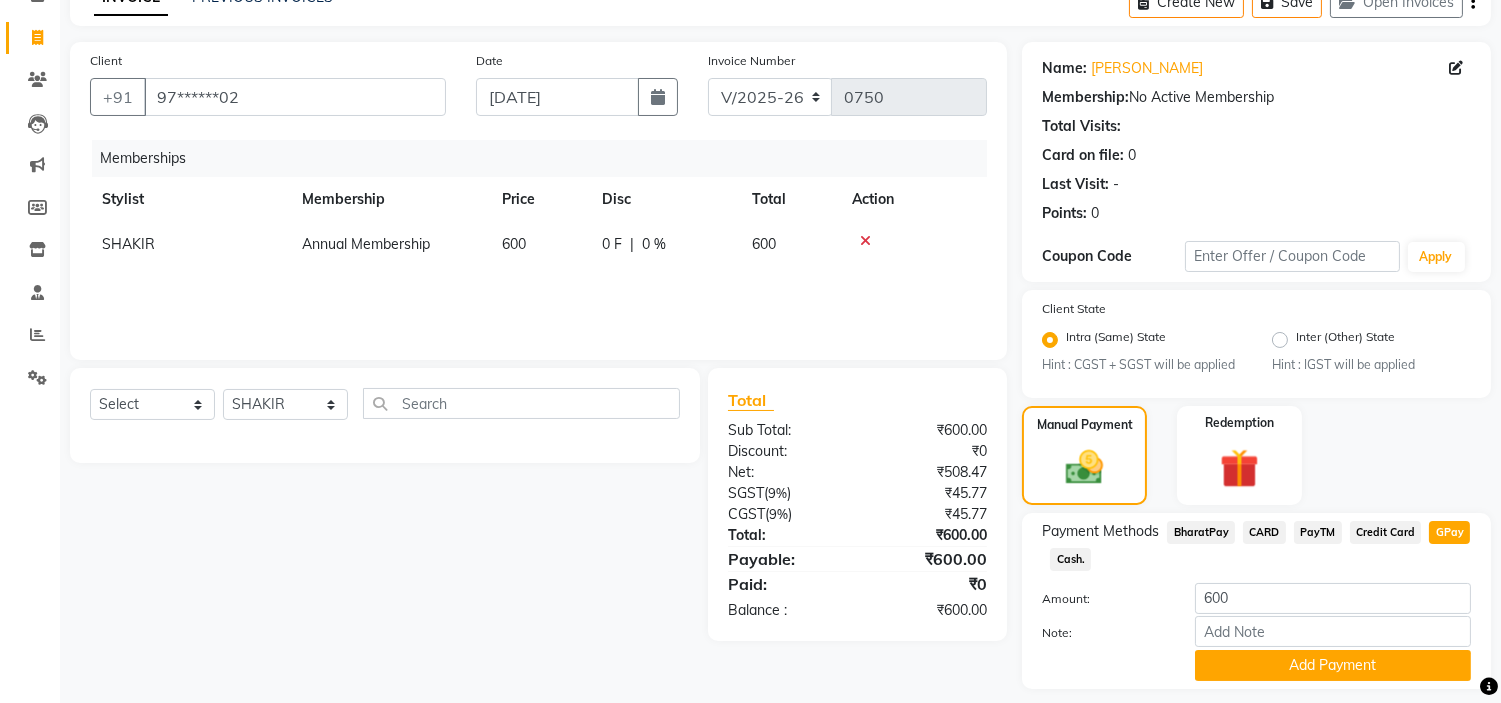 scroll, scrollTop: 165, scrollLeft: 0, axis: vertical 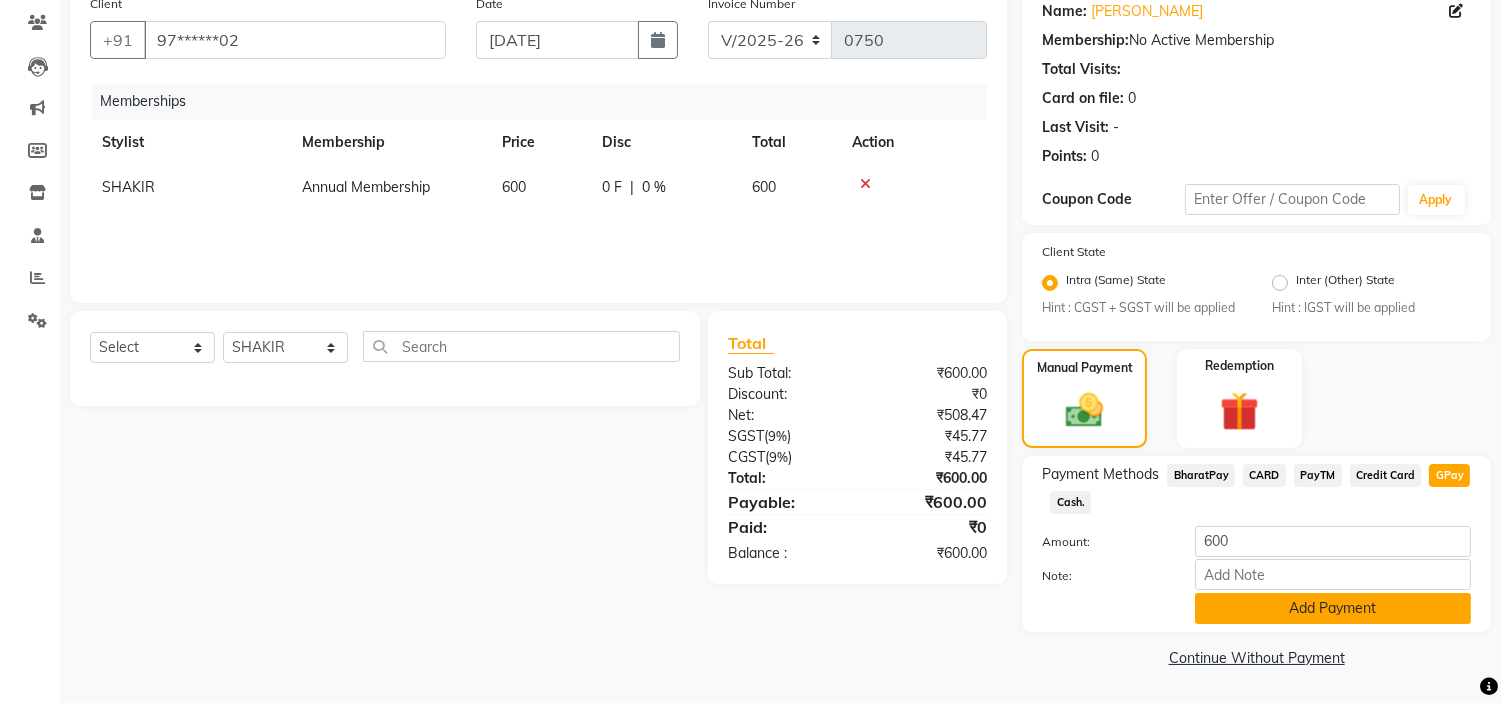click on "Add Payment" 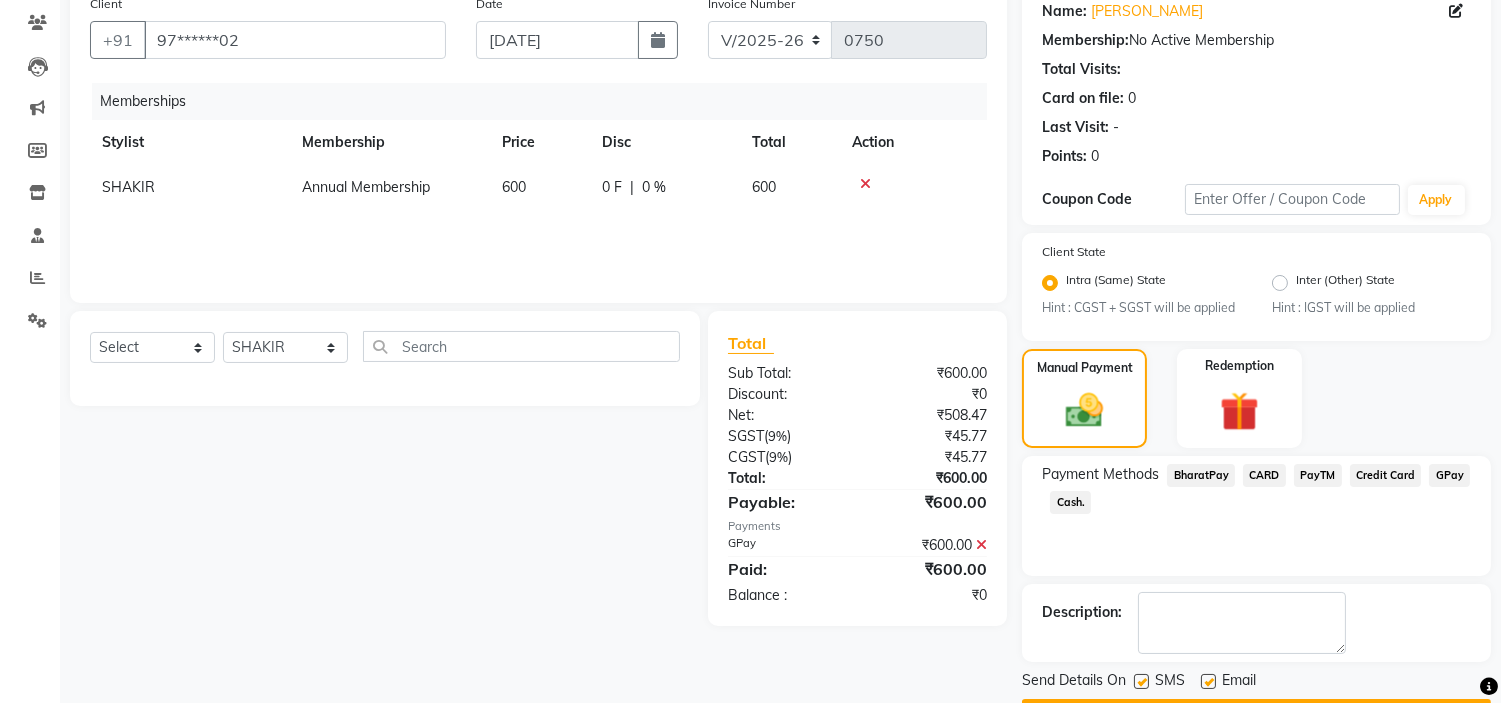scroll, scrollTop: 222, scrollLeft: 0, axis: vertical 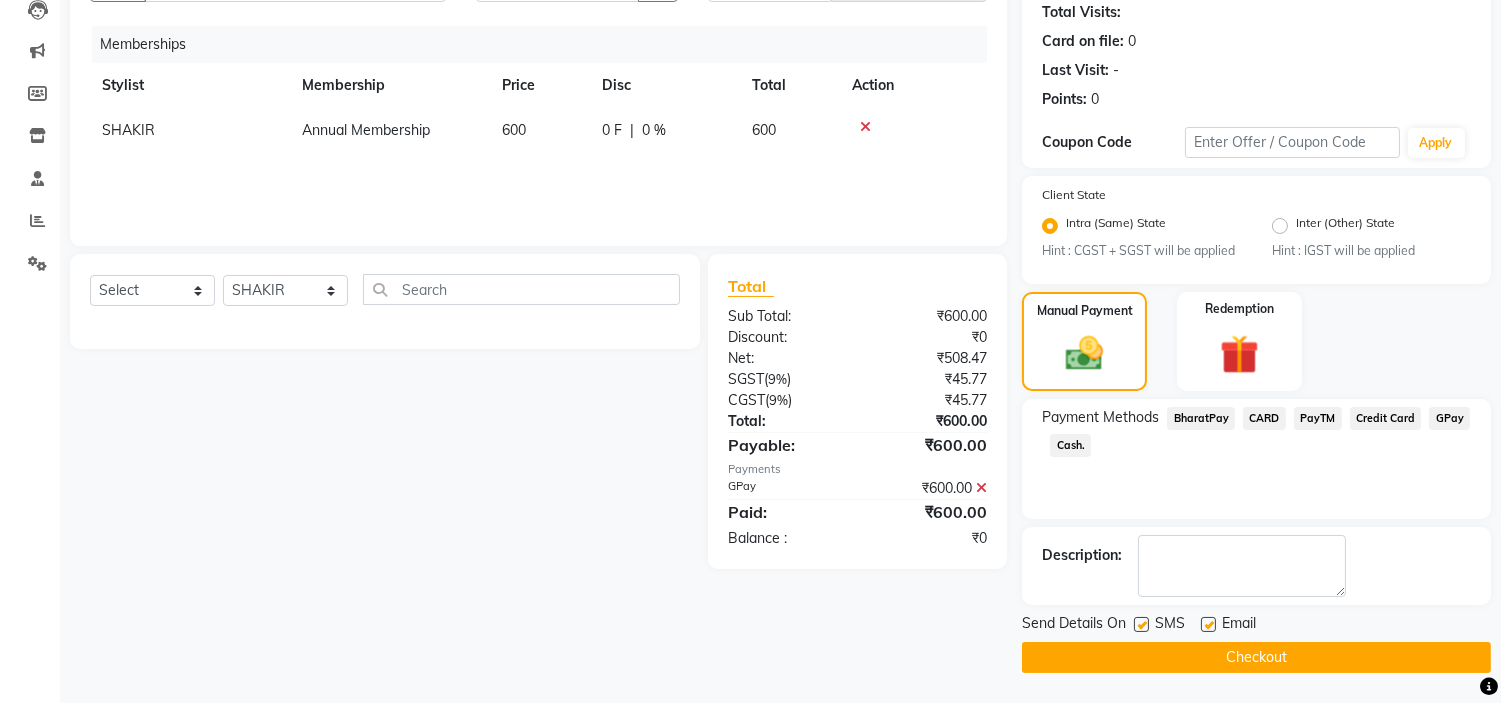 click on "Checkout" 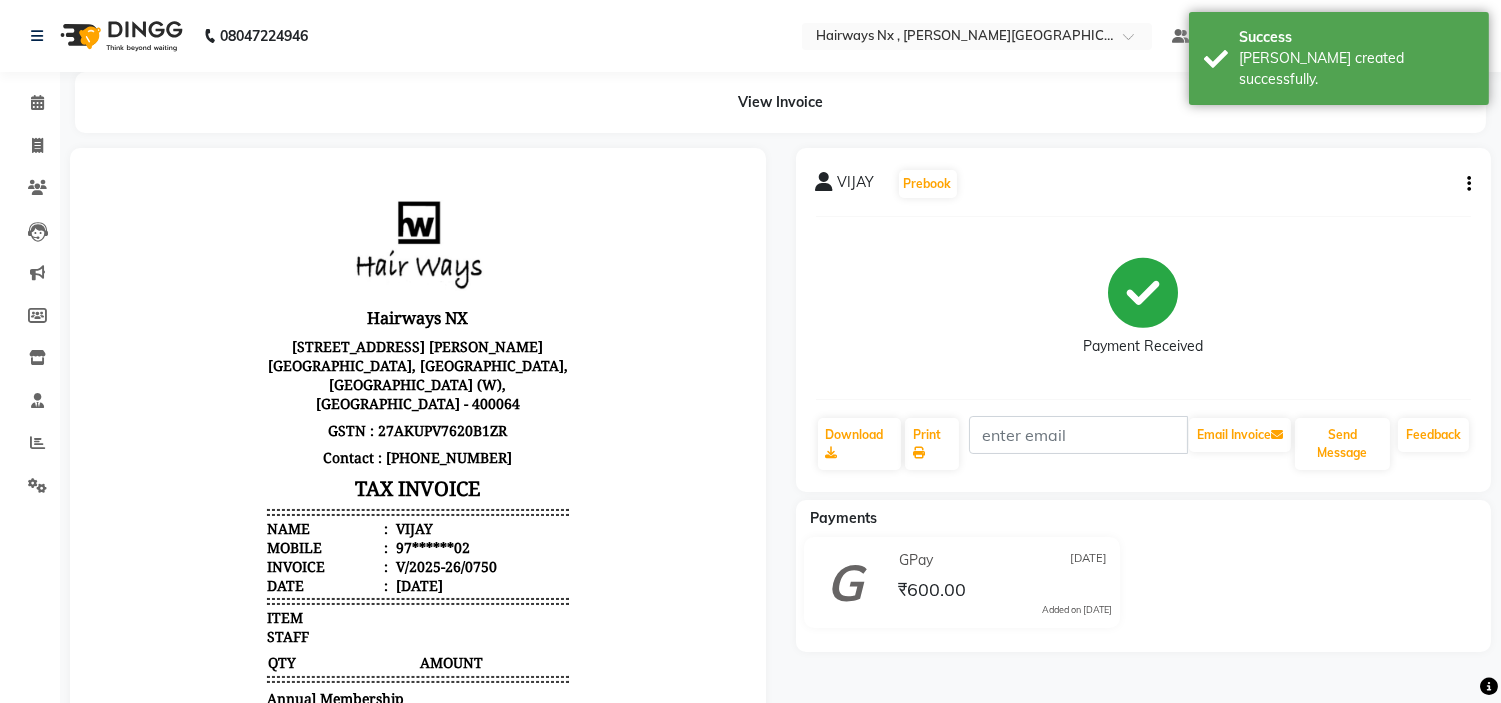 scroll, scrollTop: 0, scrollLeft: 0, axis: both 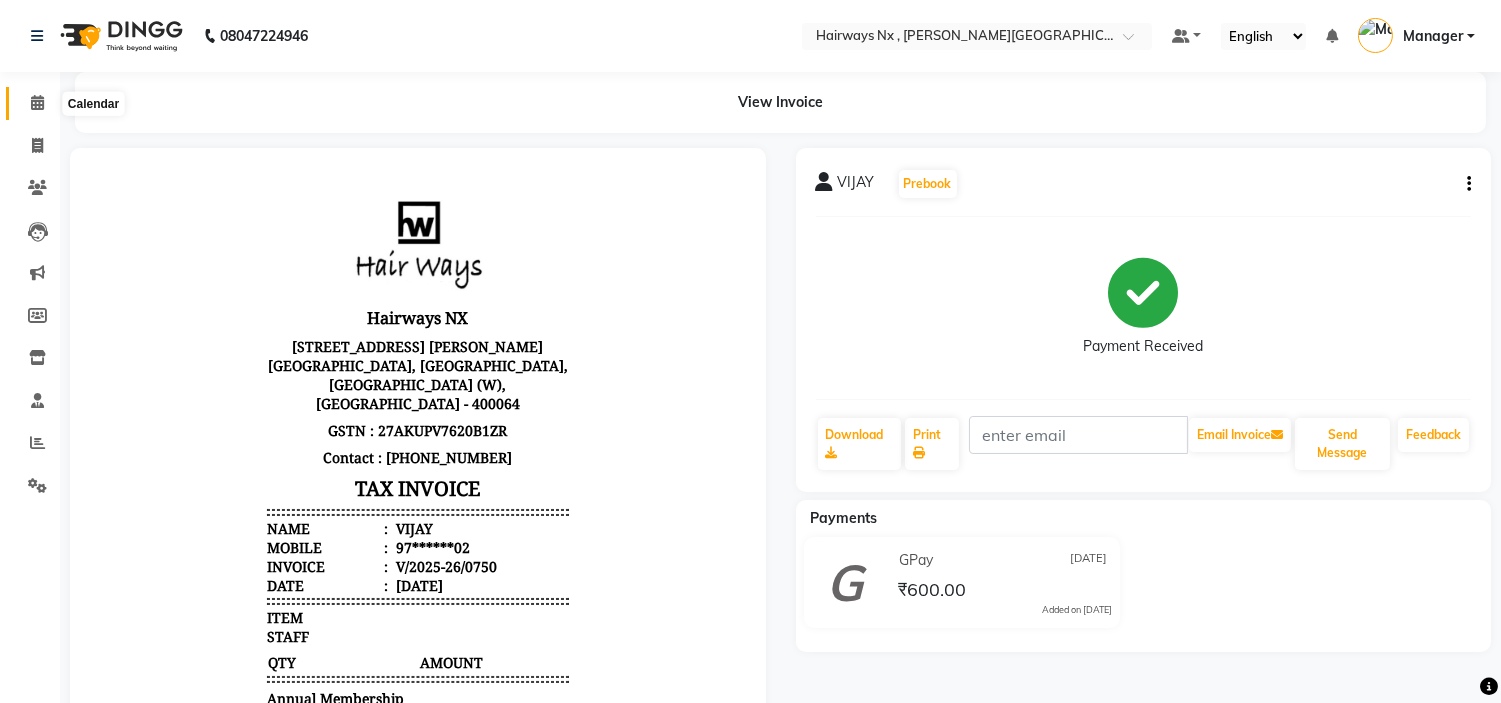 click 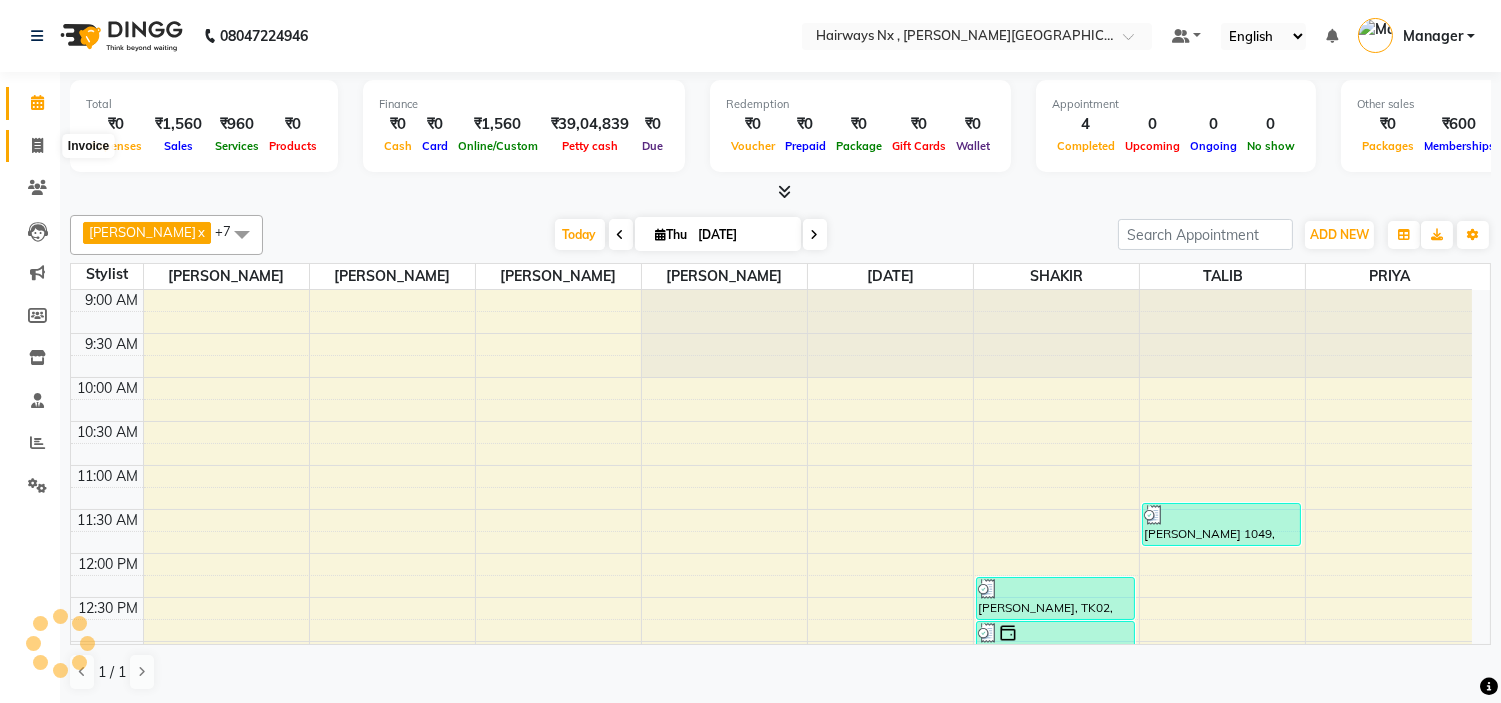click 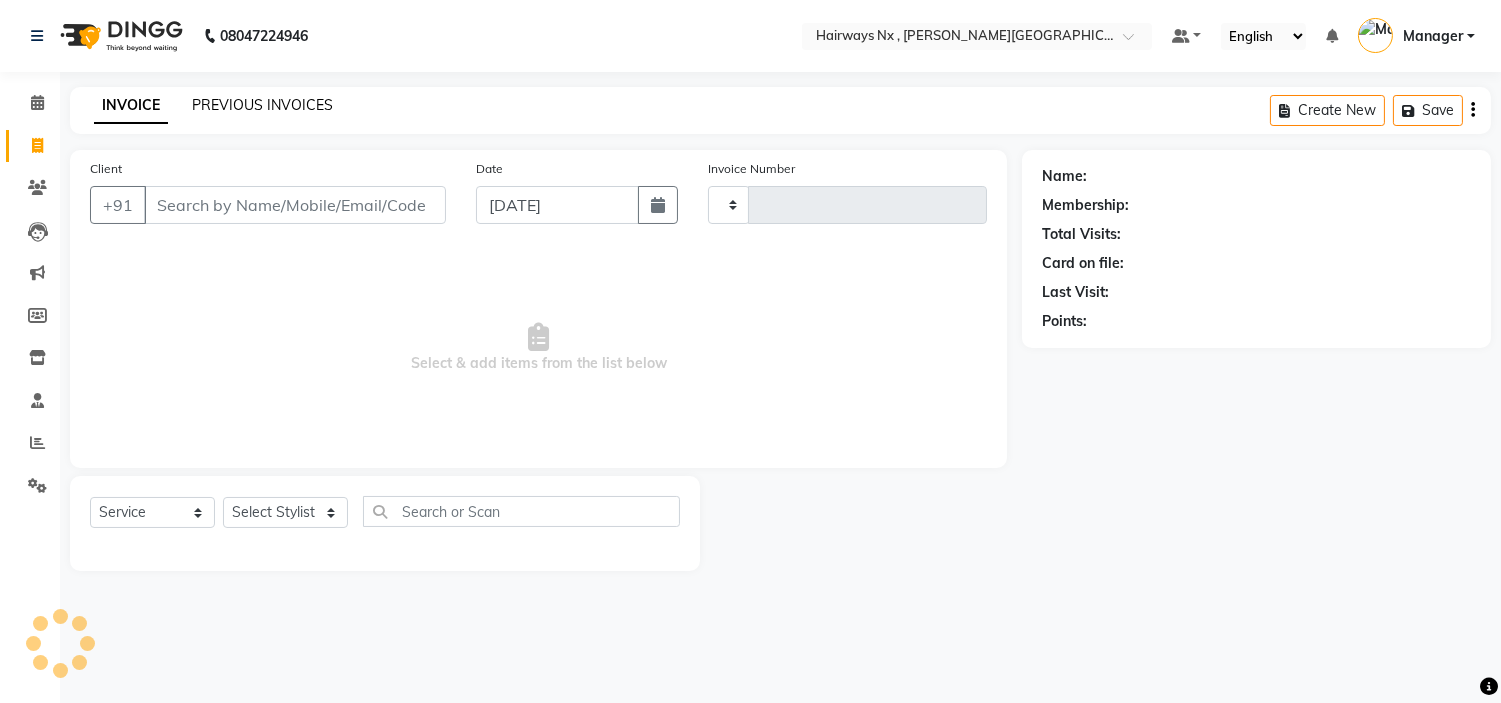 type on "0751" 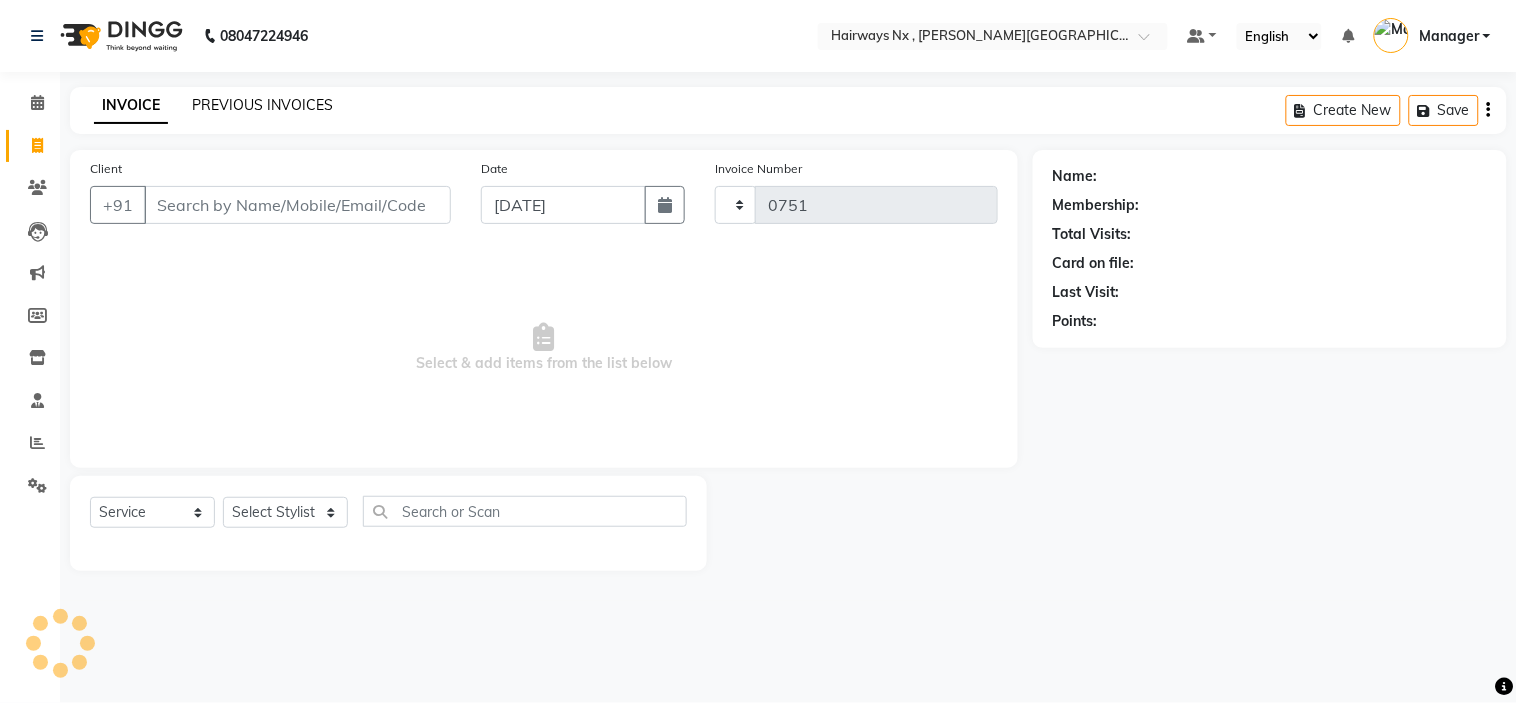 select on "778" 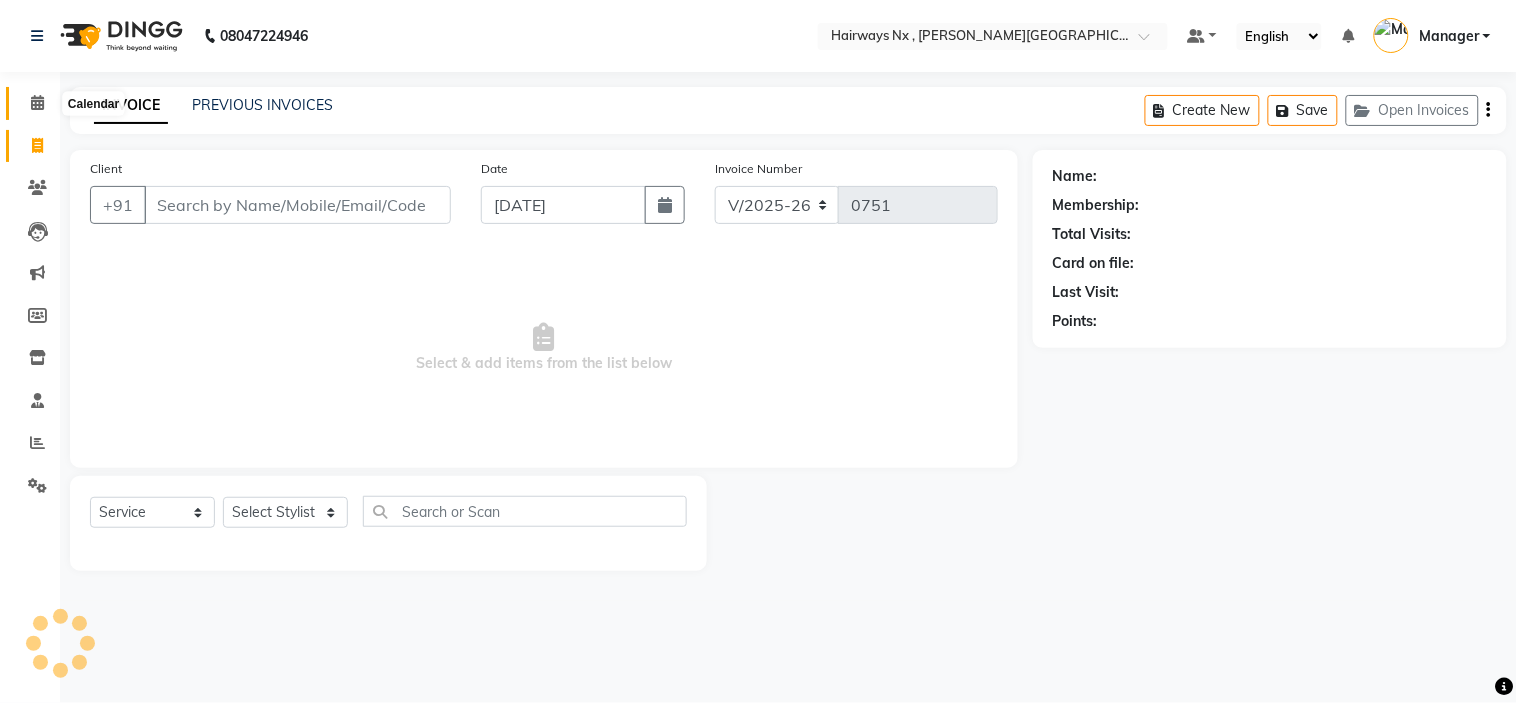 click 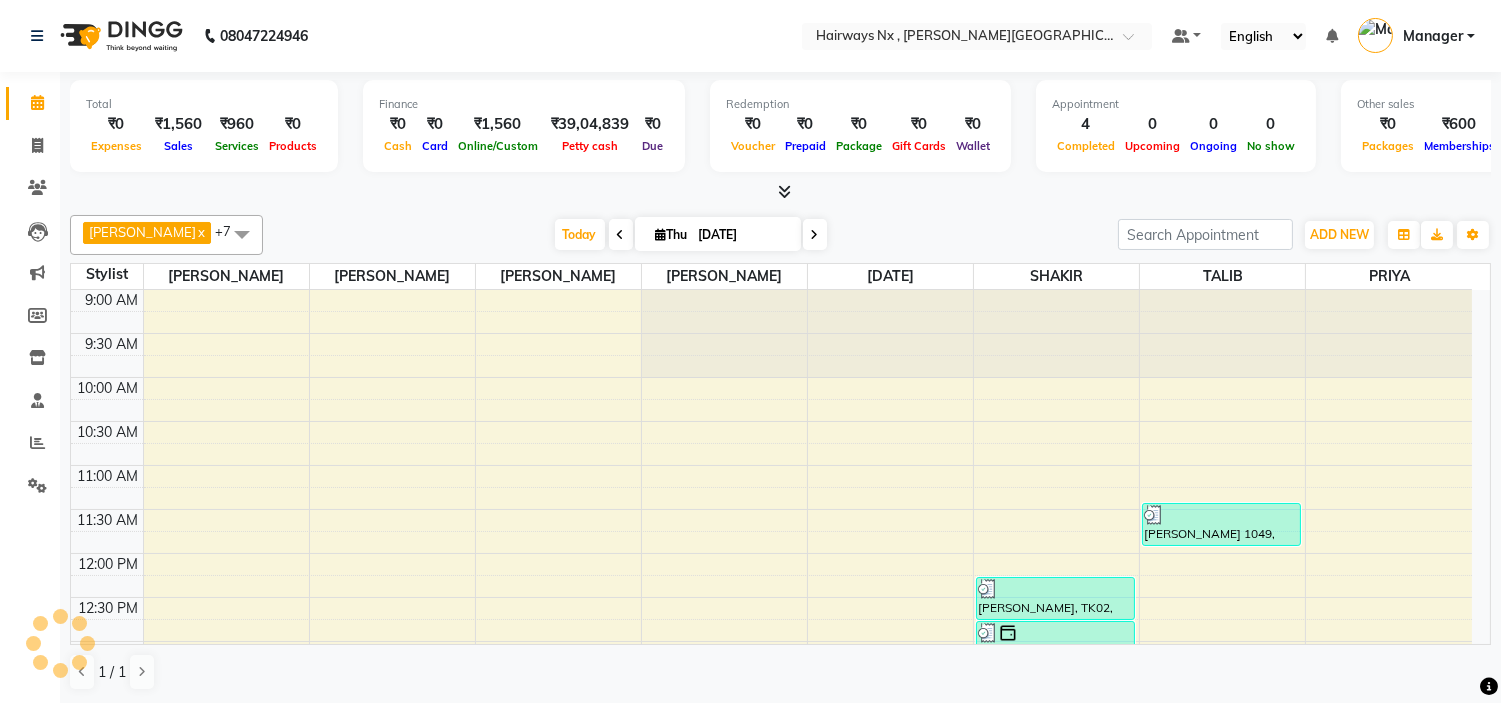 drag, startPoint x: 563, startPoint y: 235, endPoint x: 535, endPoint y: 283, distance: 55.569775 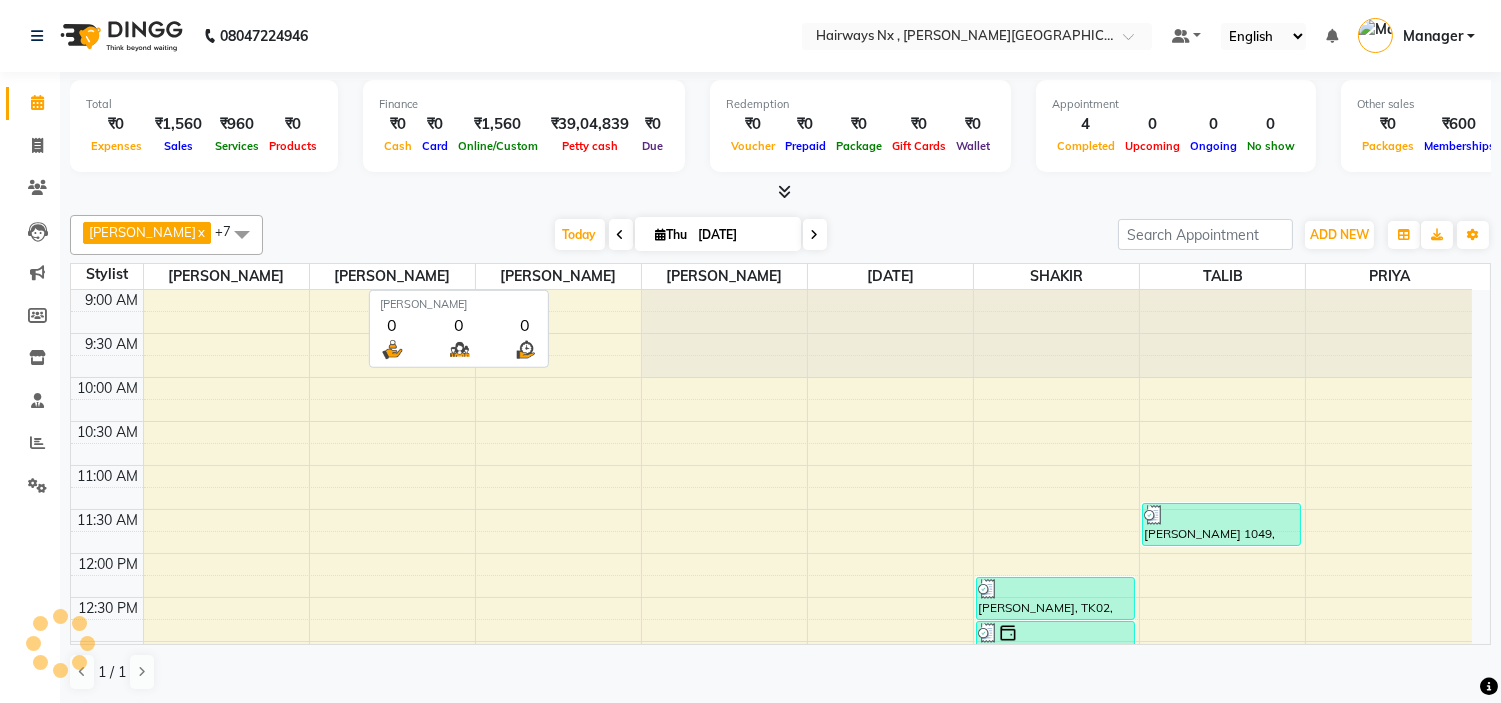 scroll, scrollTop: 531, scrollLeft: 0, axis: vertical 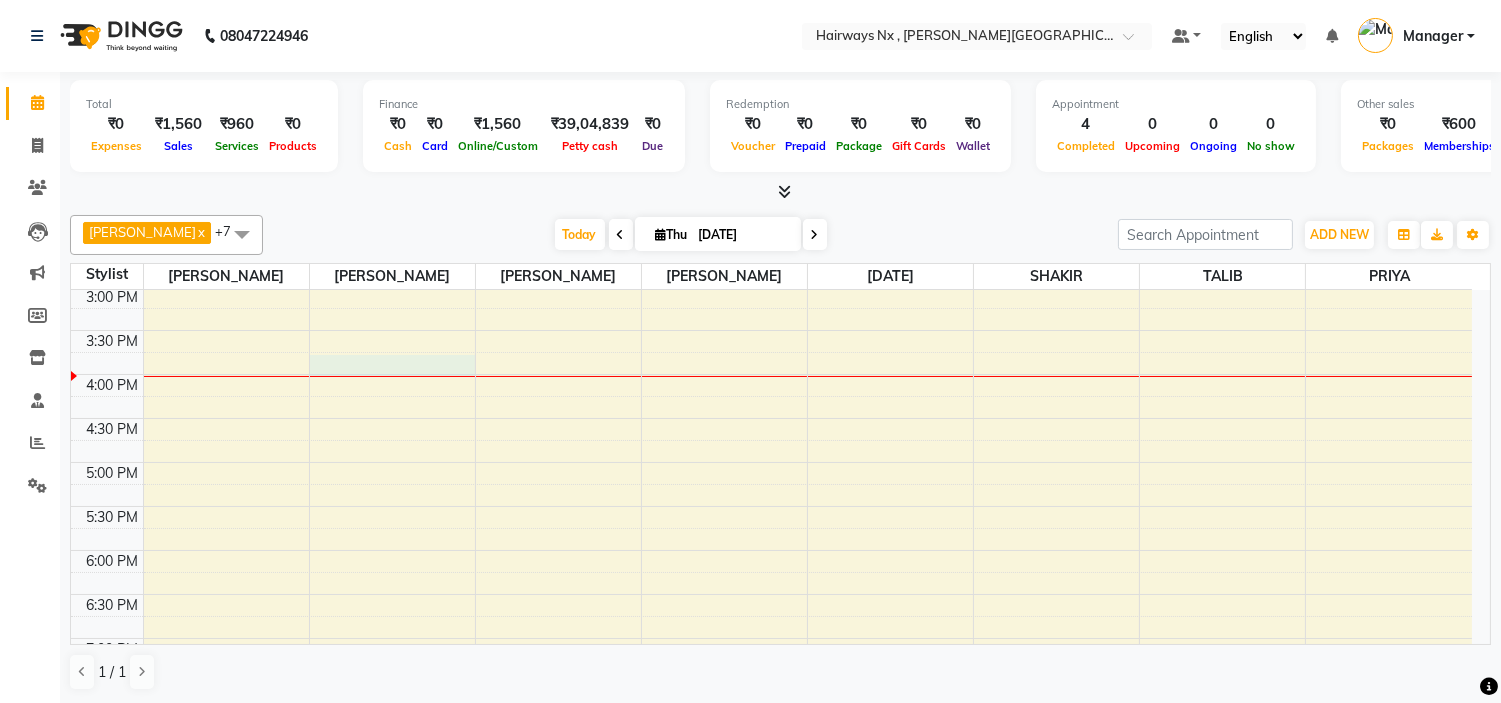 click on "9:00 AM 9:30 AM 10:00 AM 10:30 AM 11:00 AM 11:30 AM 12:00 PM 12:30 PM 1:00 PM 1:30 PM 2:00 PM 2:30 PM 3:00 PM 3:30 PM 4:00 PM 4:30 PM 5:00 PM 5:30 PM 6:00 PM 6:30 PM 7:00 PM 7:30 PM 8:00 PM 8:30 PM 9:00 PM 9:30 PM 10:00 PM 10:30 PM     [PERSON_NAME], TK02, 12:15 PM-12:45 PM, MEN HAIR - REGULAR SHAVE/TRIM     [PERSON_NAME], TK03, 12:45 PM-01:15 PM, MEN HAIR - HAIR CUT WITH MASTER STYLIST     [PERSON_NAME], TK04, 01:15 PM-01:45 PM, Straight Blow Dry - BELOW SHOULDER     [PERSON_NAME] 1049, TK01, 11:25 AM-11:55 AM, MEN HAIR - HAIR CUT (₹250)" at bounding box center (771, 374) 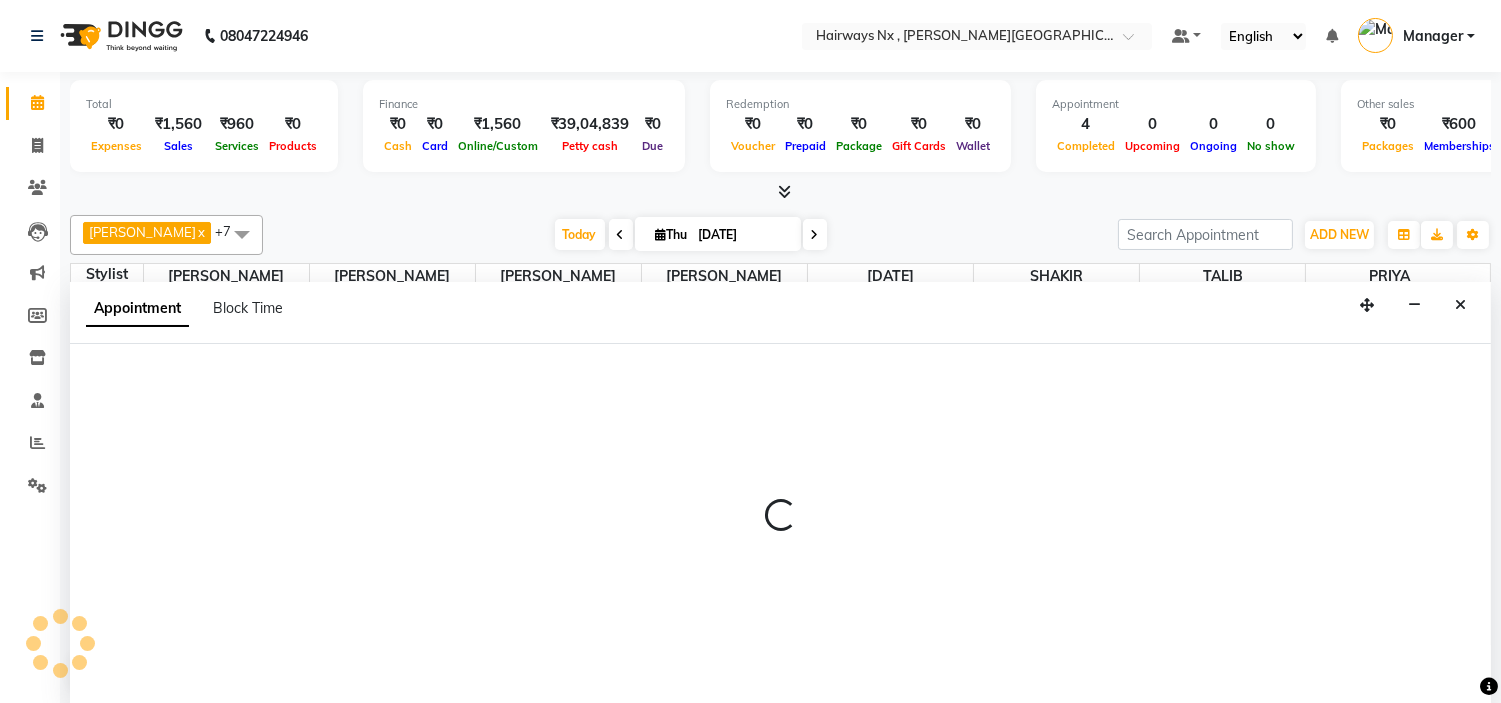 scroll, scrollTop: 1, scrollLeft: 0, axis: vertical 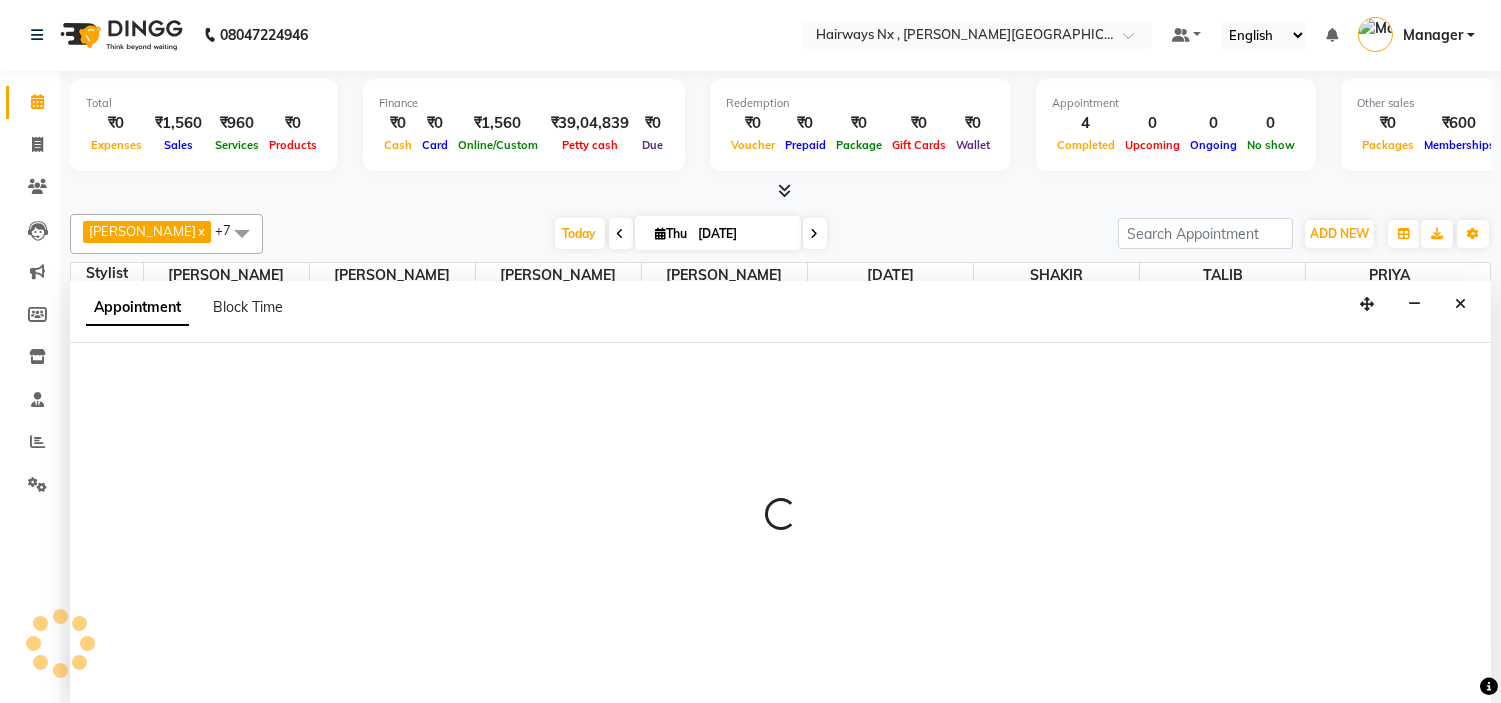 select on "12972" 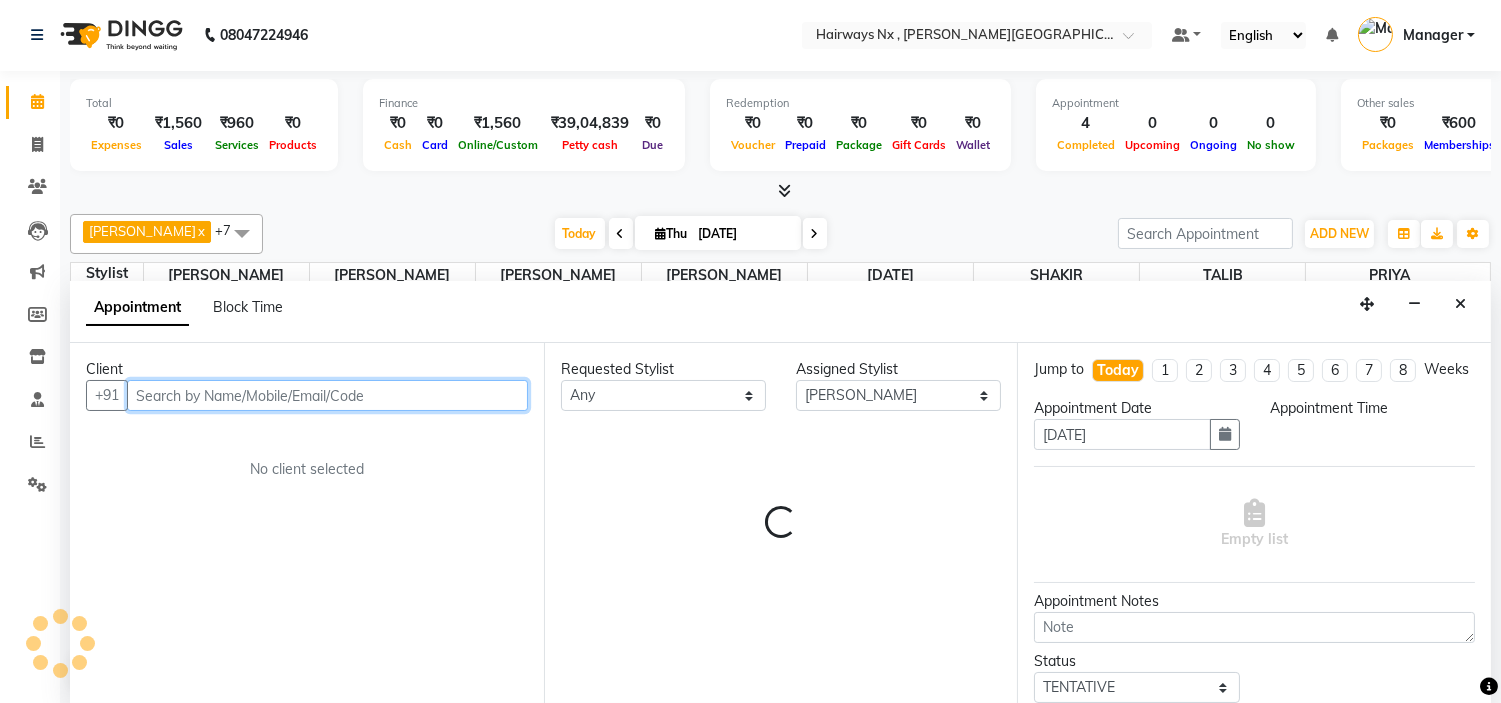 select on "945" 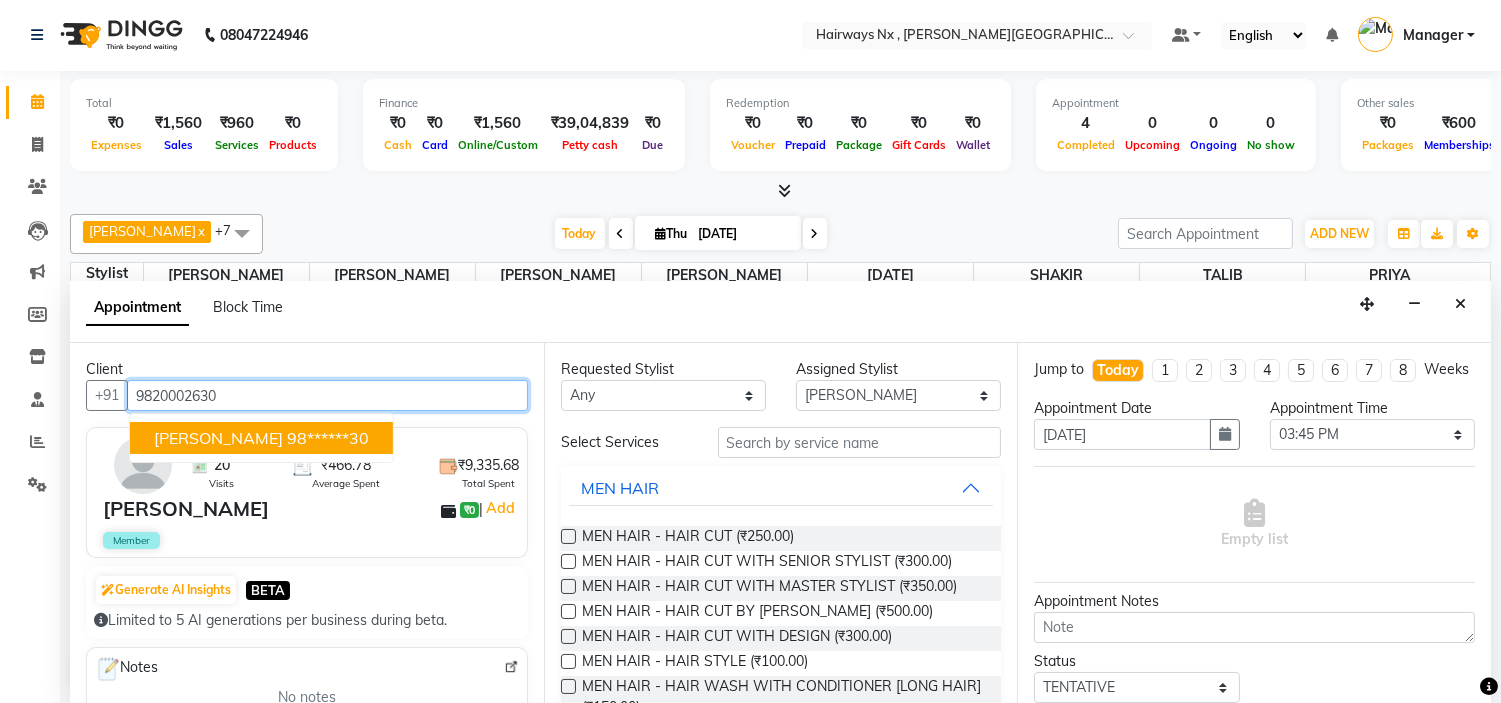 click on "AMIT  98******30" at bounding box center [261, 438] 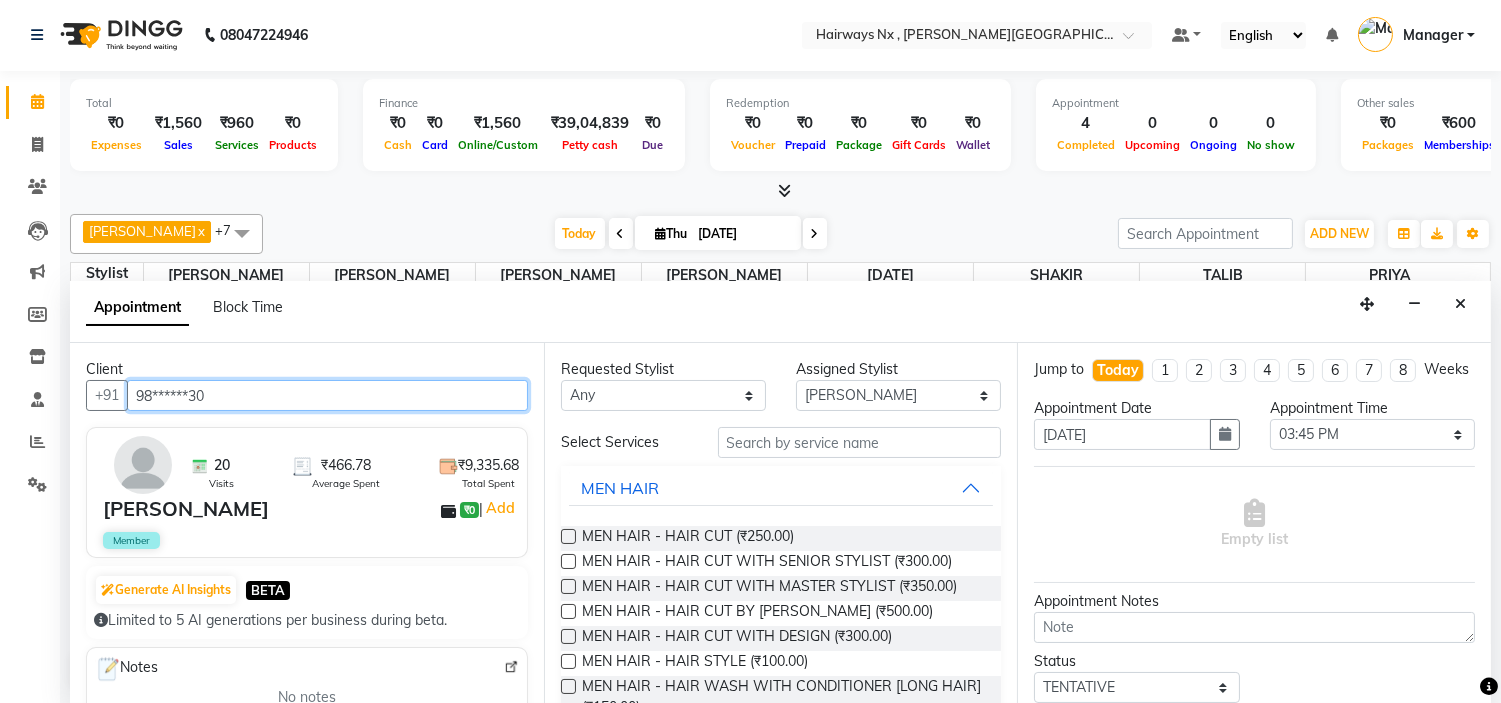 type on "98******30" 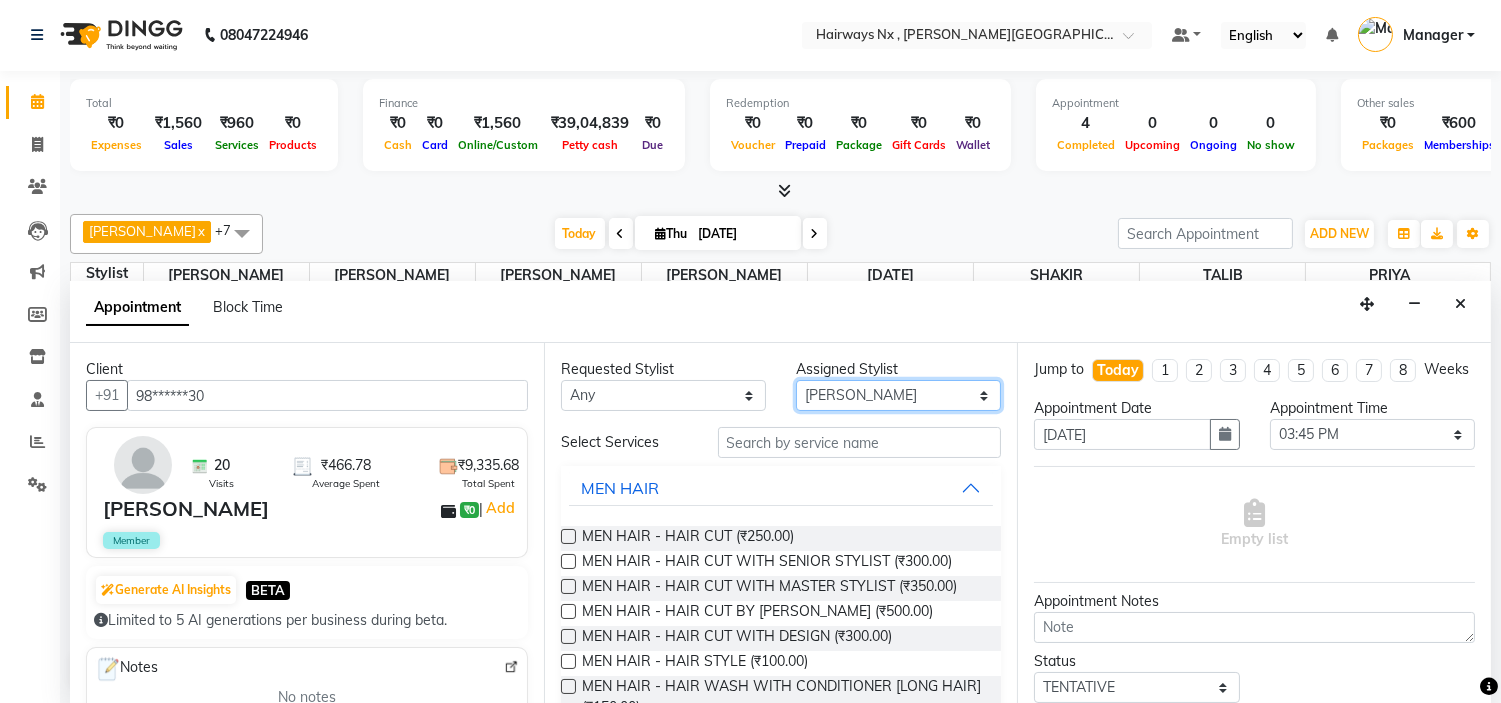 click on "Select [PERSON_NAME] KAMAL [PERSON_NAME] Manager [PERSON_NAME][DATE]  [PERSON_NAME]  [PERSON_NAME] [PERSON_NAME] [PERSON_NAME]" at bounding box center (898, 395) 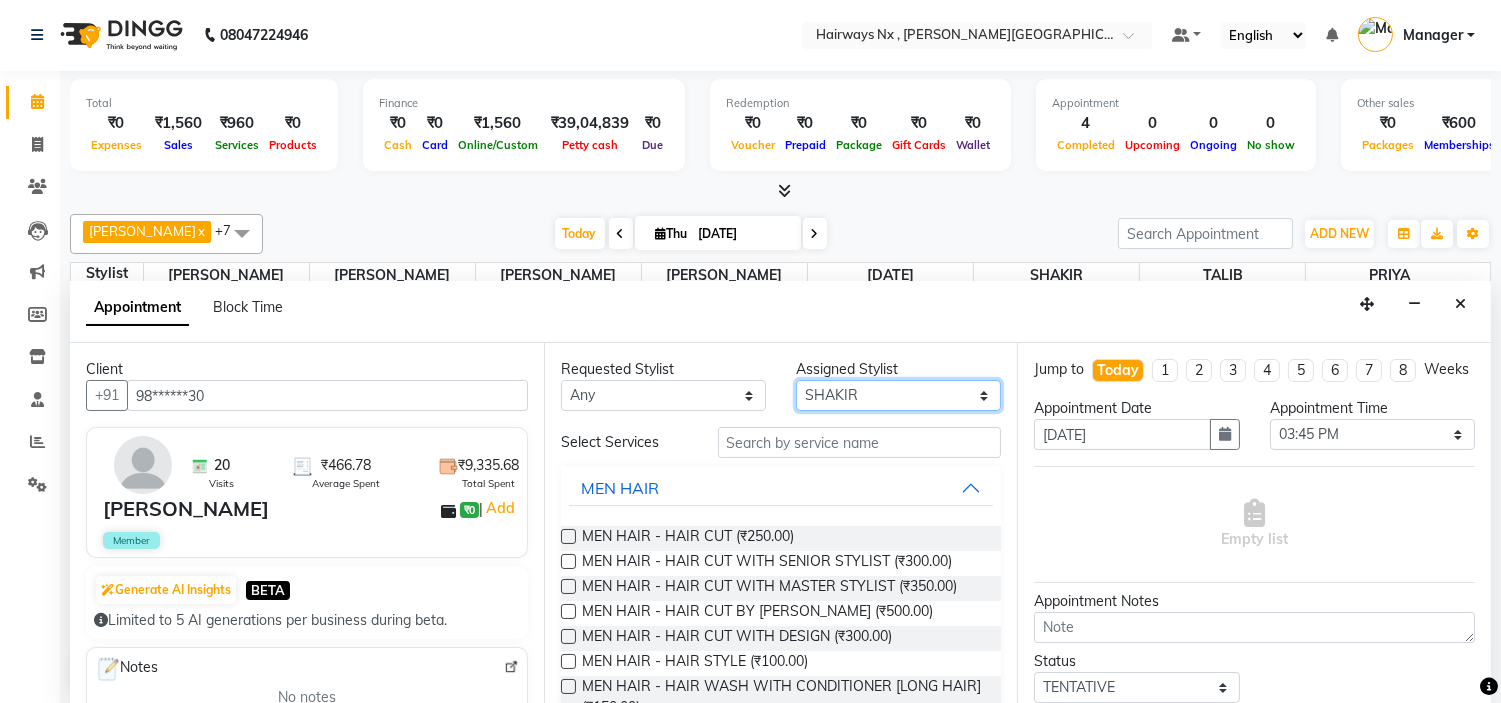 click on "Select [PERSON_NAME] KAMAL [PERSON_NAME] Manager [PERSON_NAME][DATE]  [PERSON_NAME]  [PERSON_NAME] [PERSON_NAME] [PERSON_NAME]" at bounding box center (898, 395) 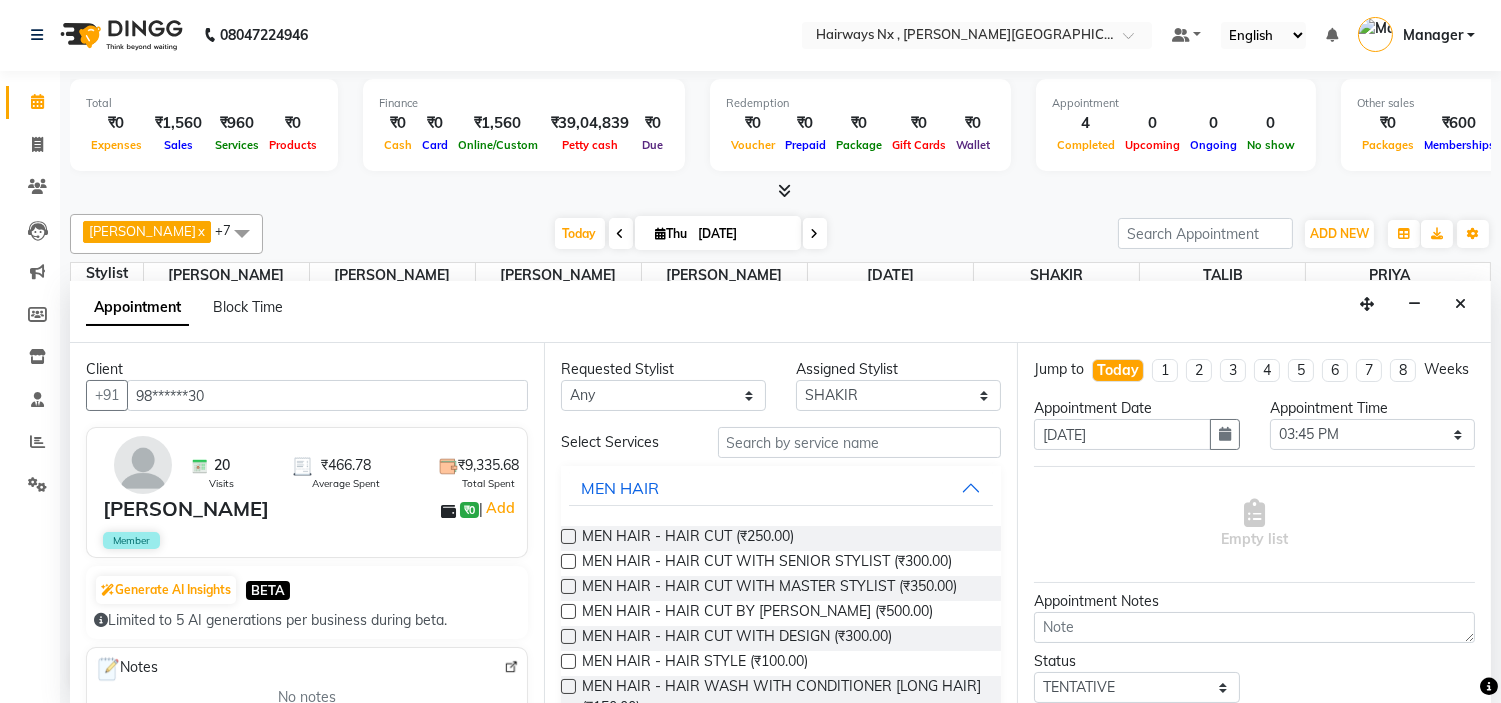 click at bounding box center [568, 586] 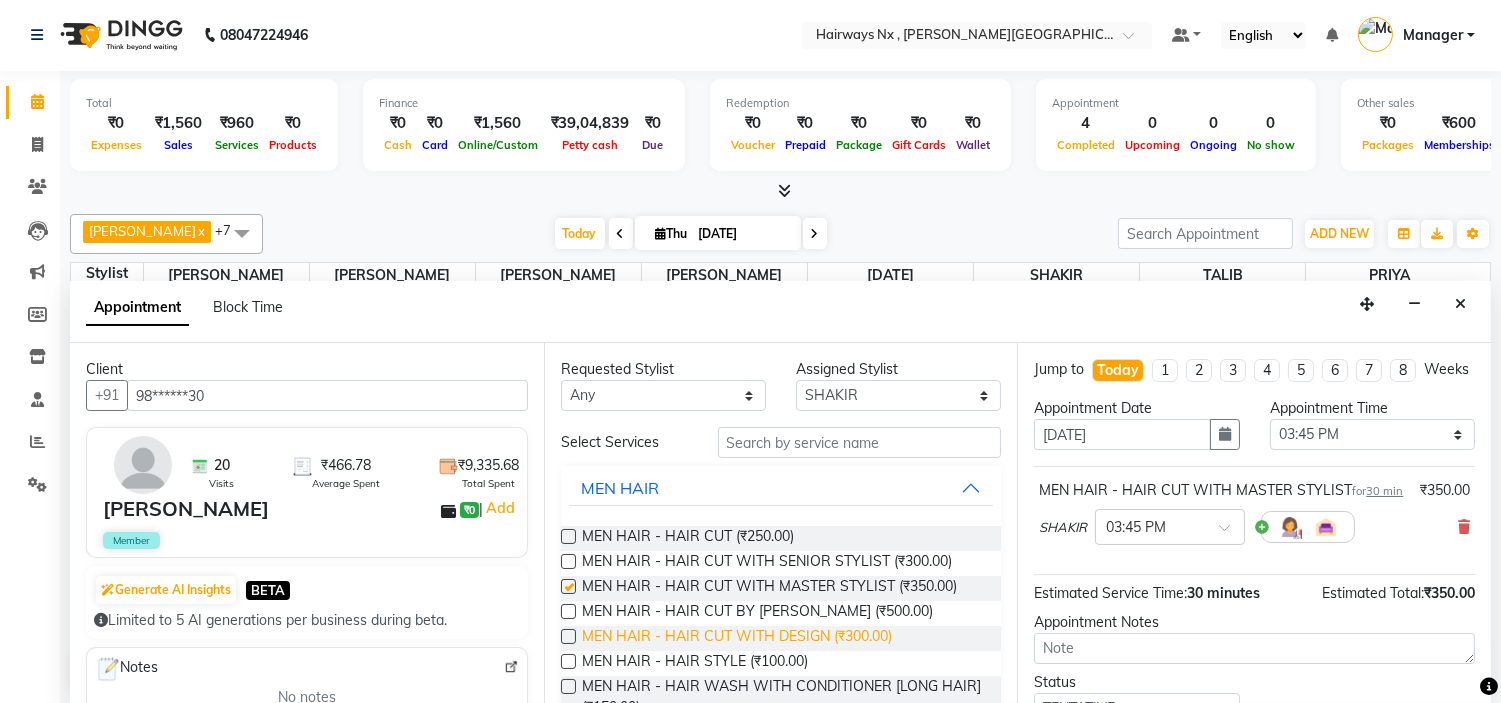 checkbox on "false" 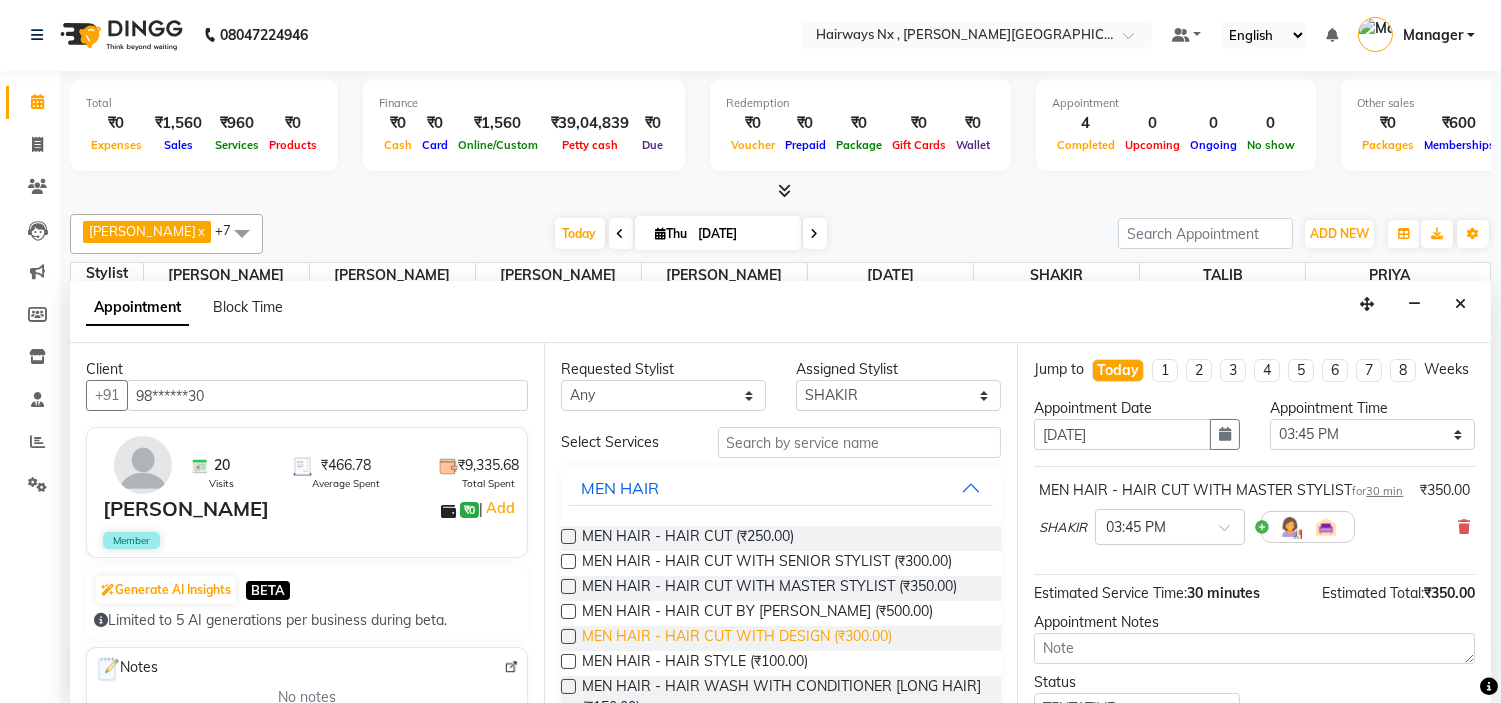 scroll, scrollTop: 111, scrollLeft: 0, axis: vertical 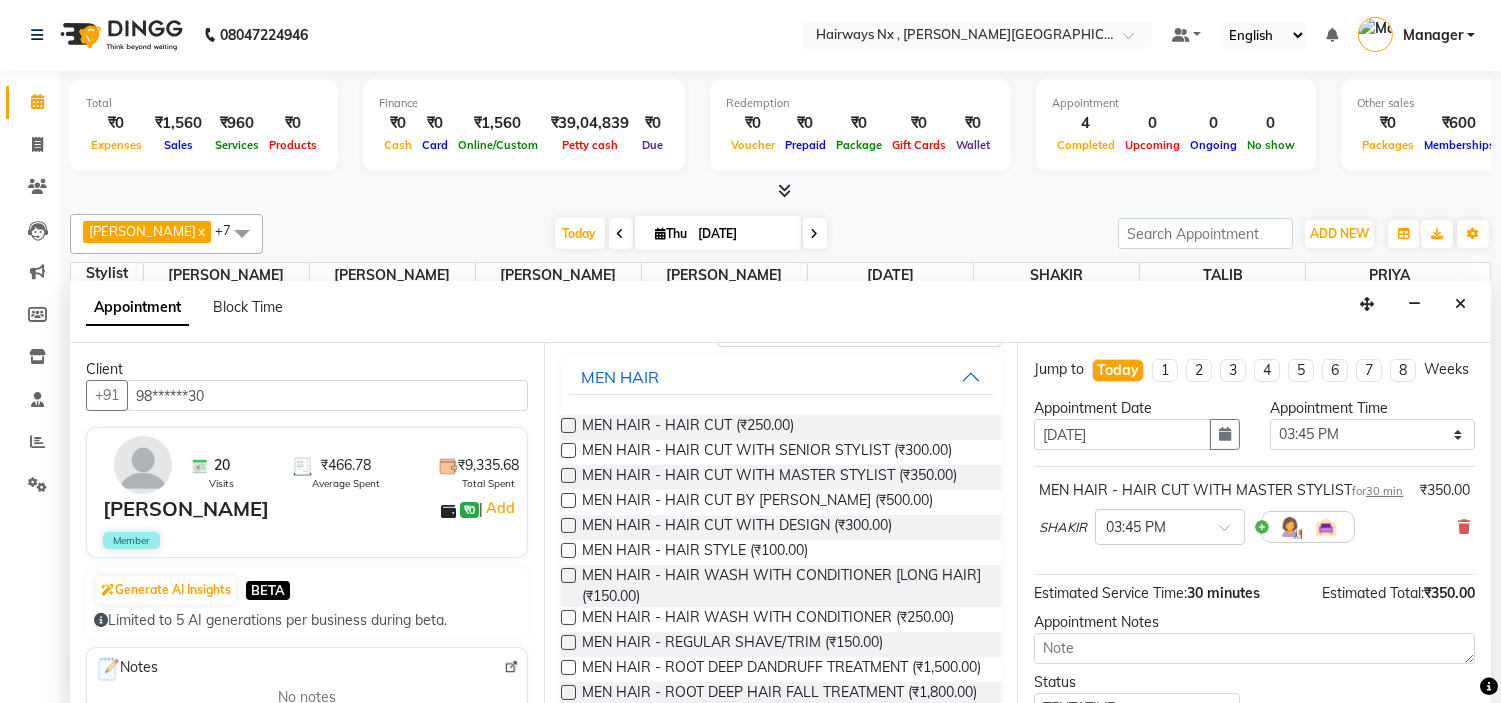 click at bounding box center (568, 642) 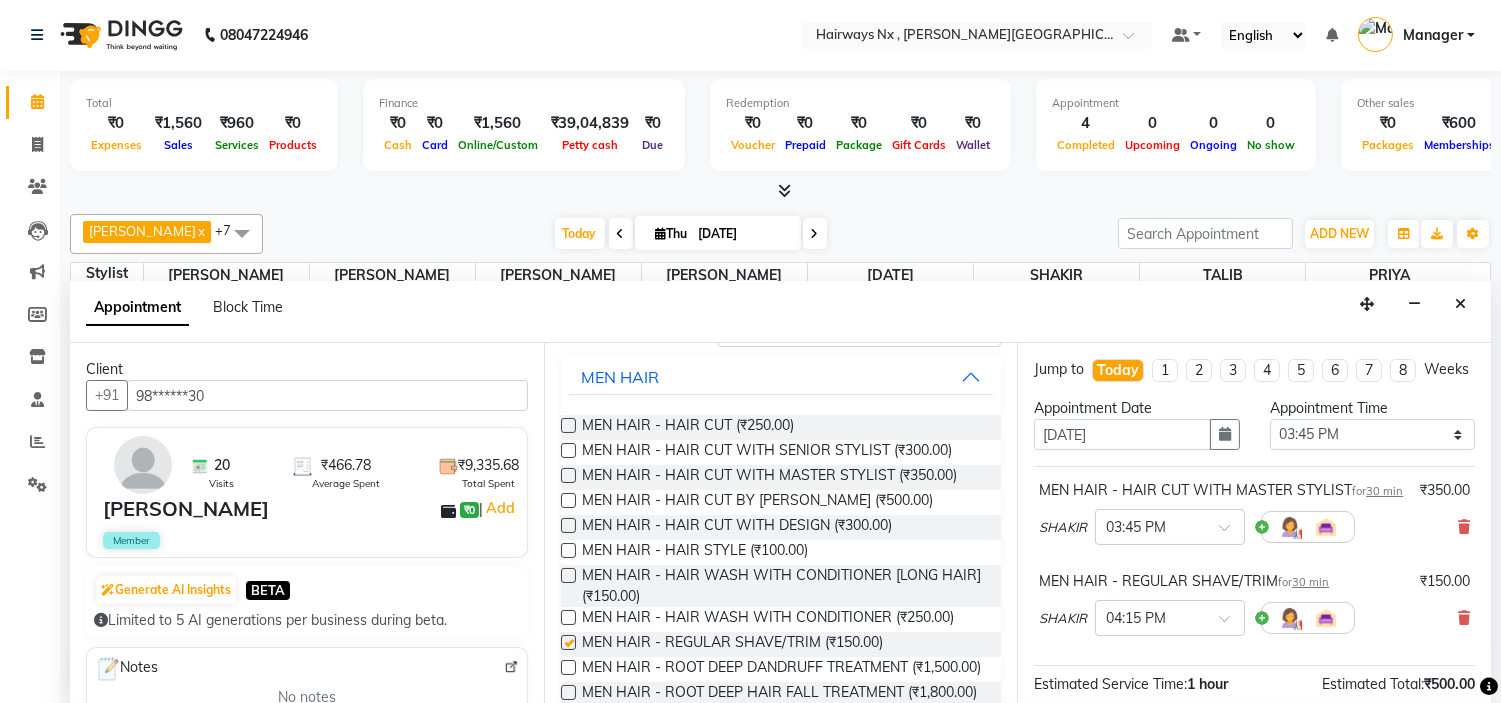 checkbox on "false" 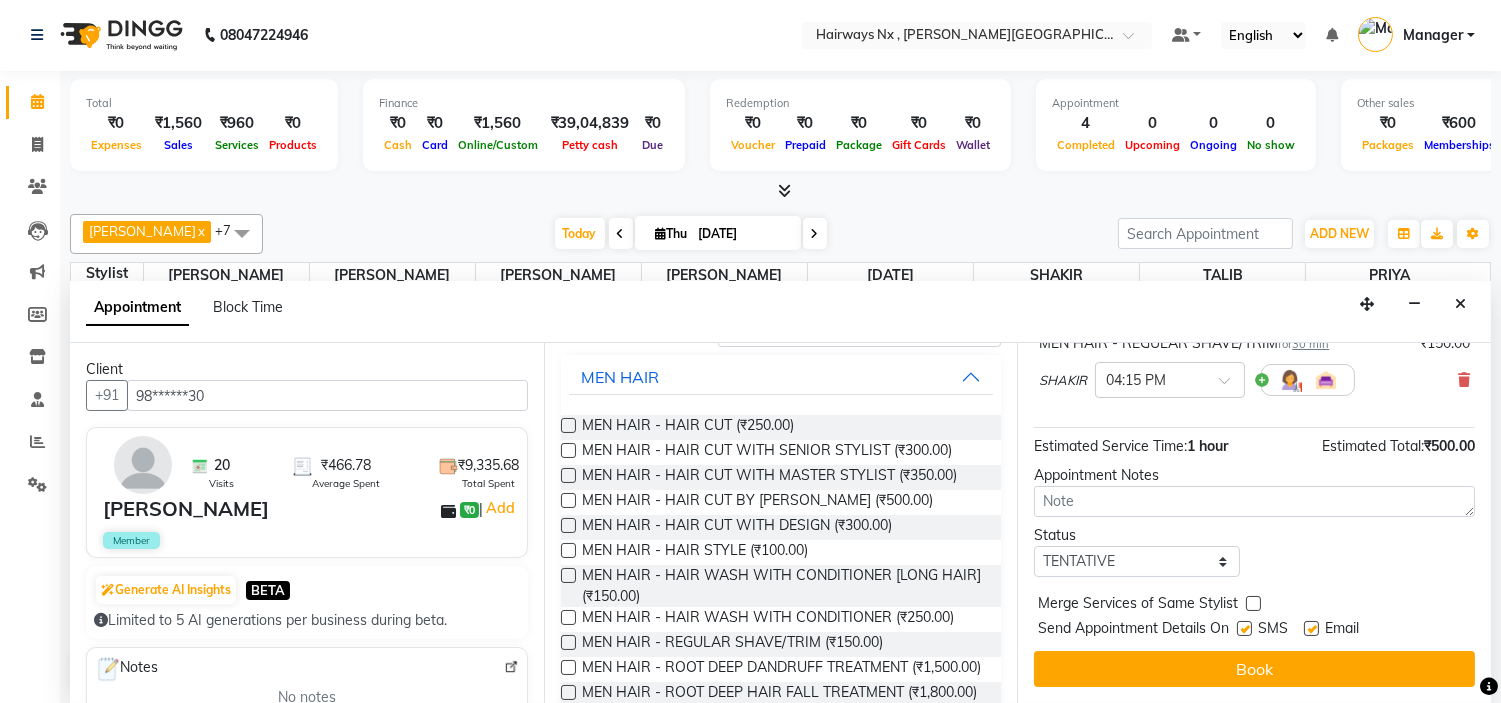 scroll, scrollTop: 277, scrollLeft: 0, axis: vertical 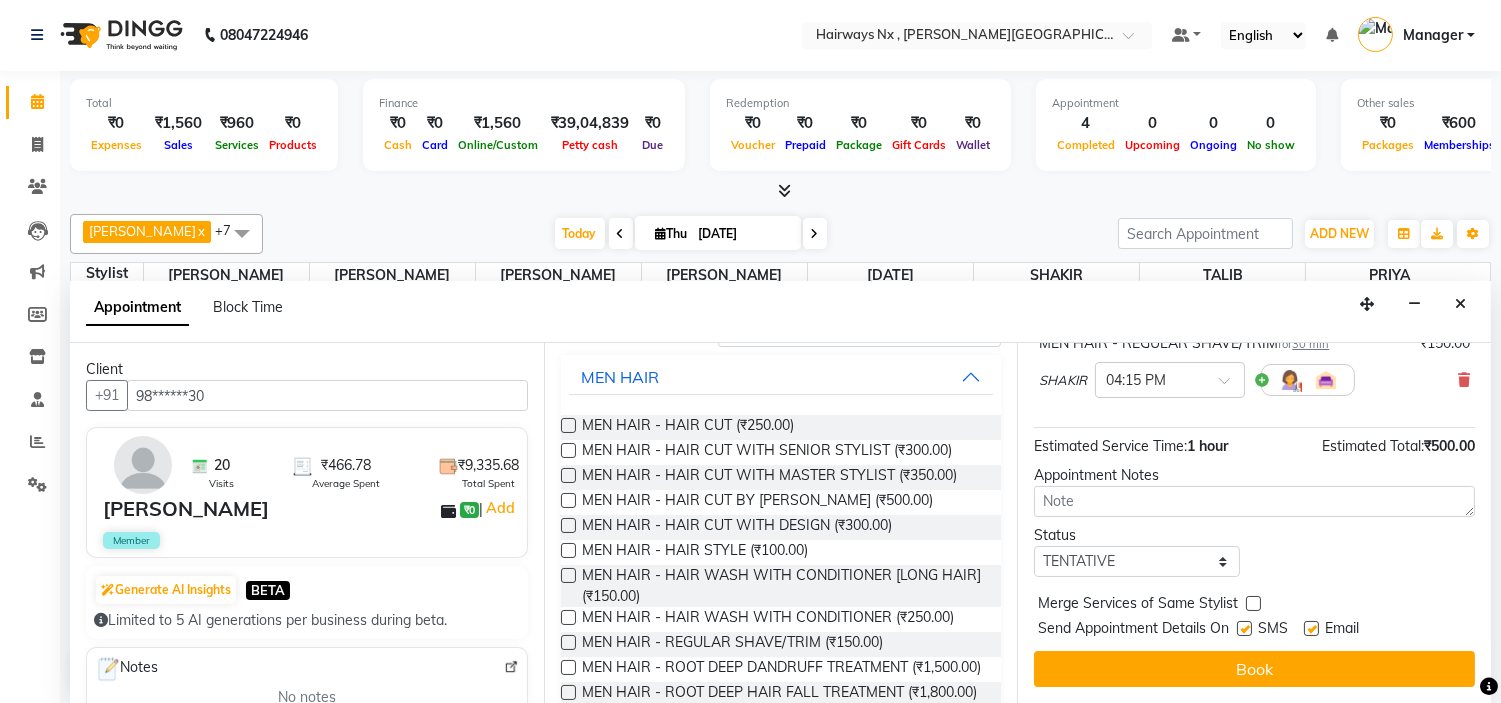 click at bounding box center [1244, 628] 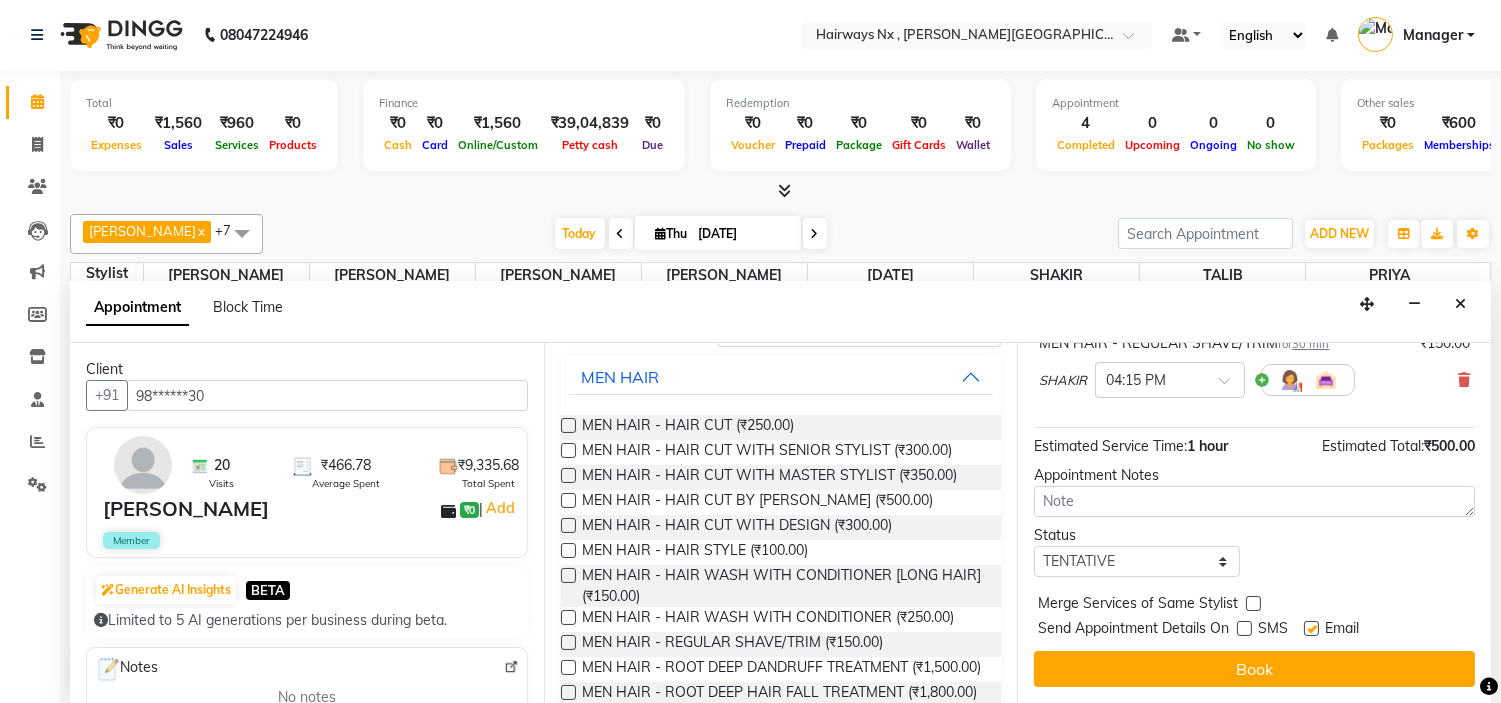 click at bounding box center [1311, 628] 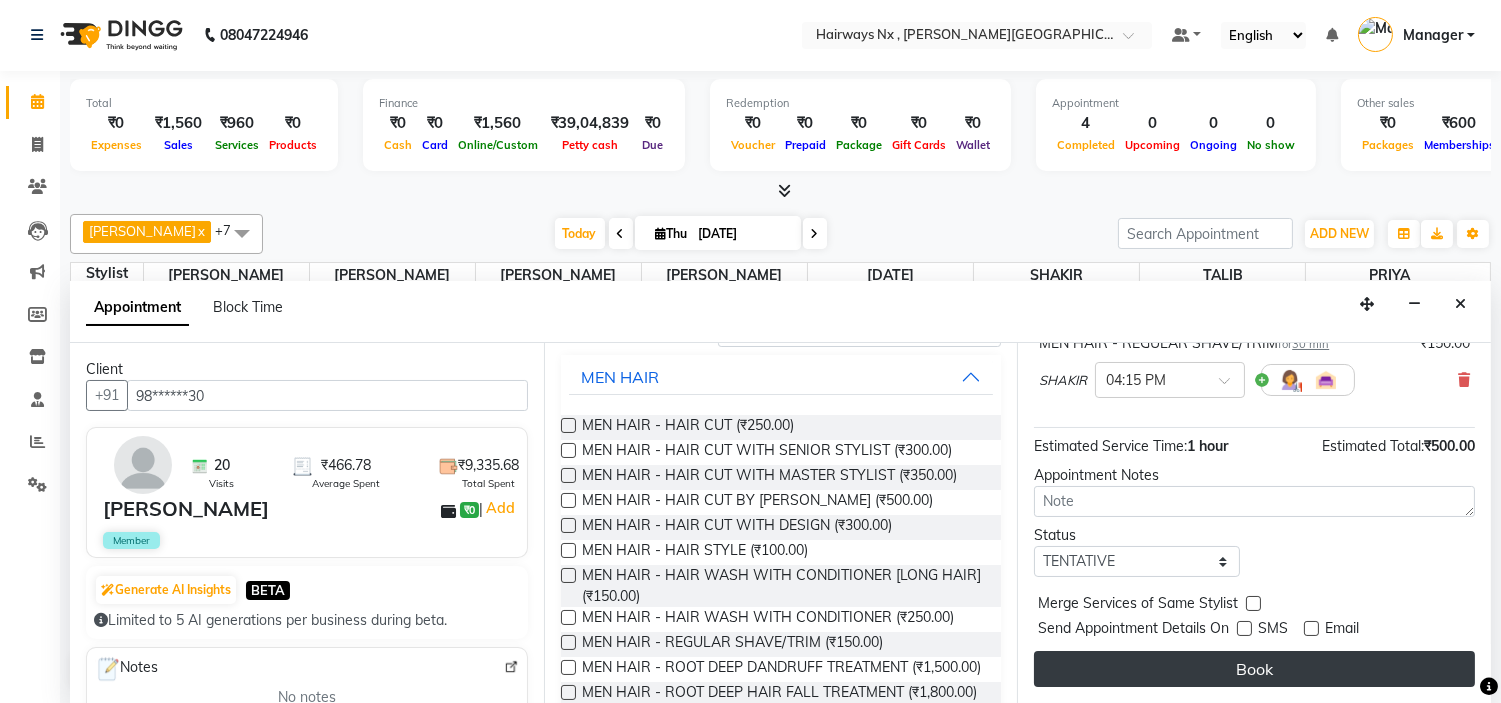 click on "Book" at bounding box center (1254, 669) 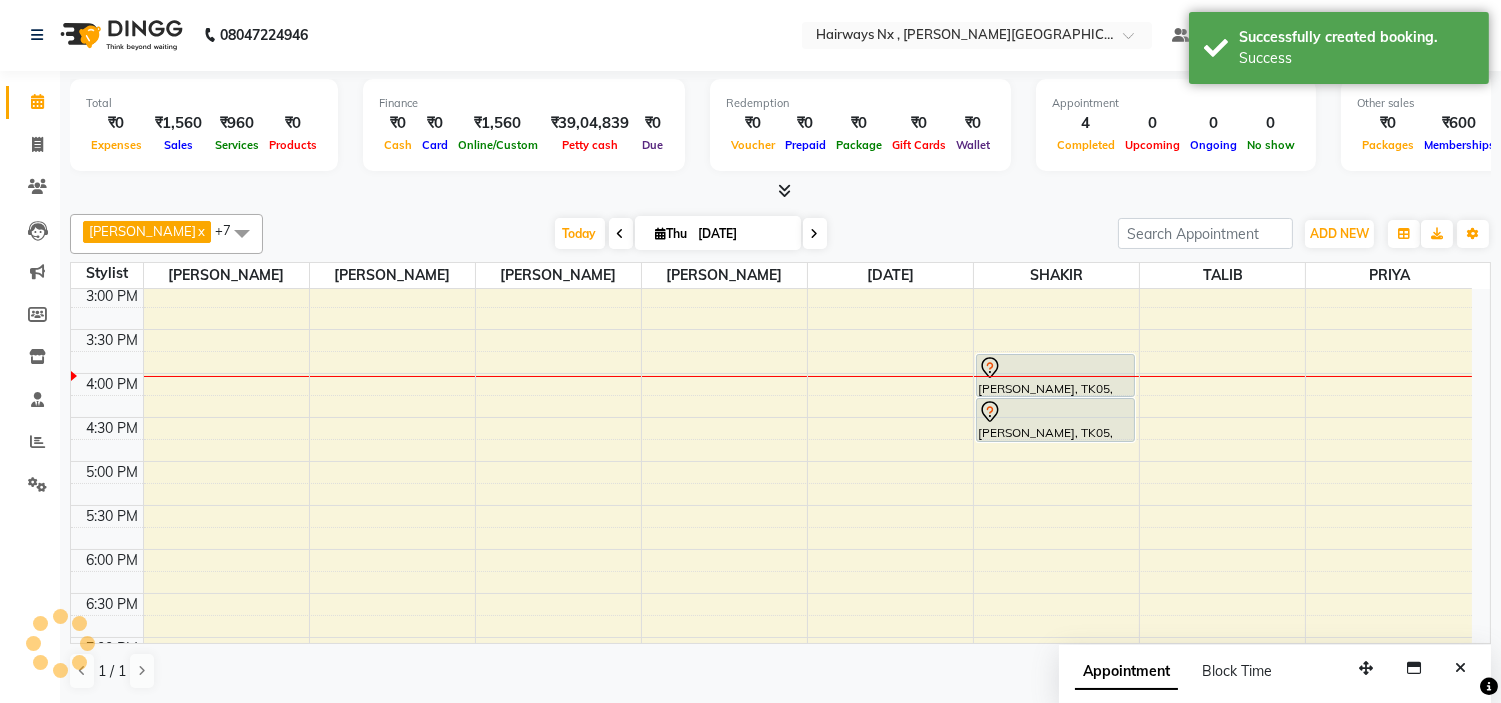 scroll, scrollTop: 0, scrollLeft: 0, axis: both 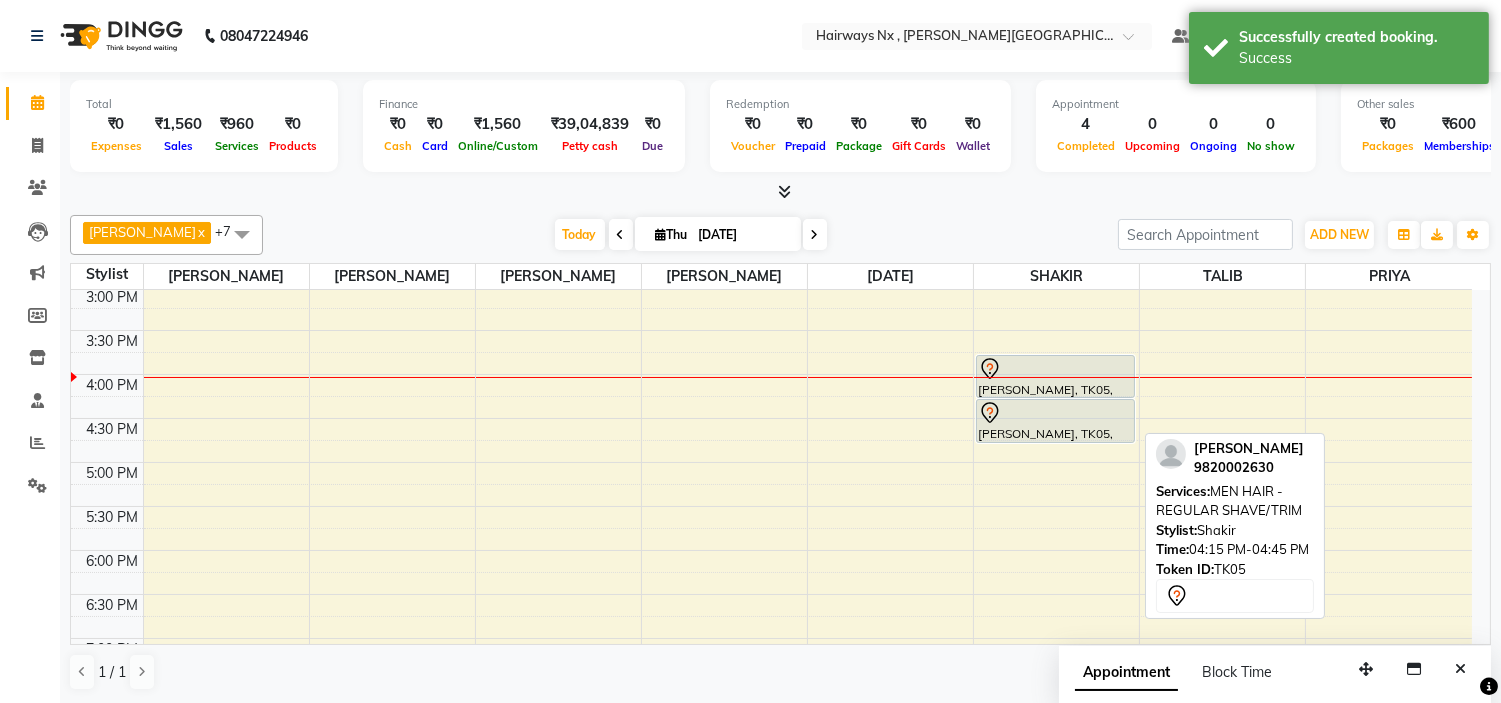 click at bounding box center [1055, 413] 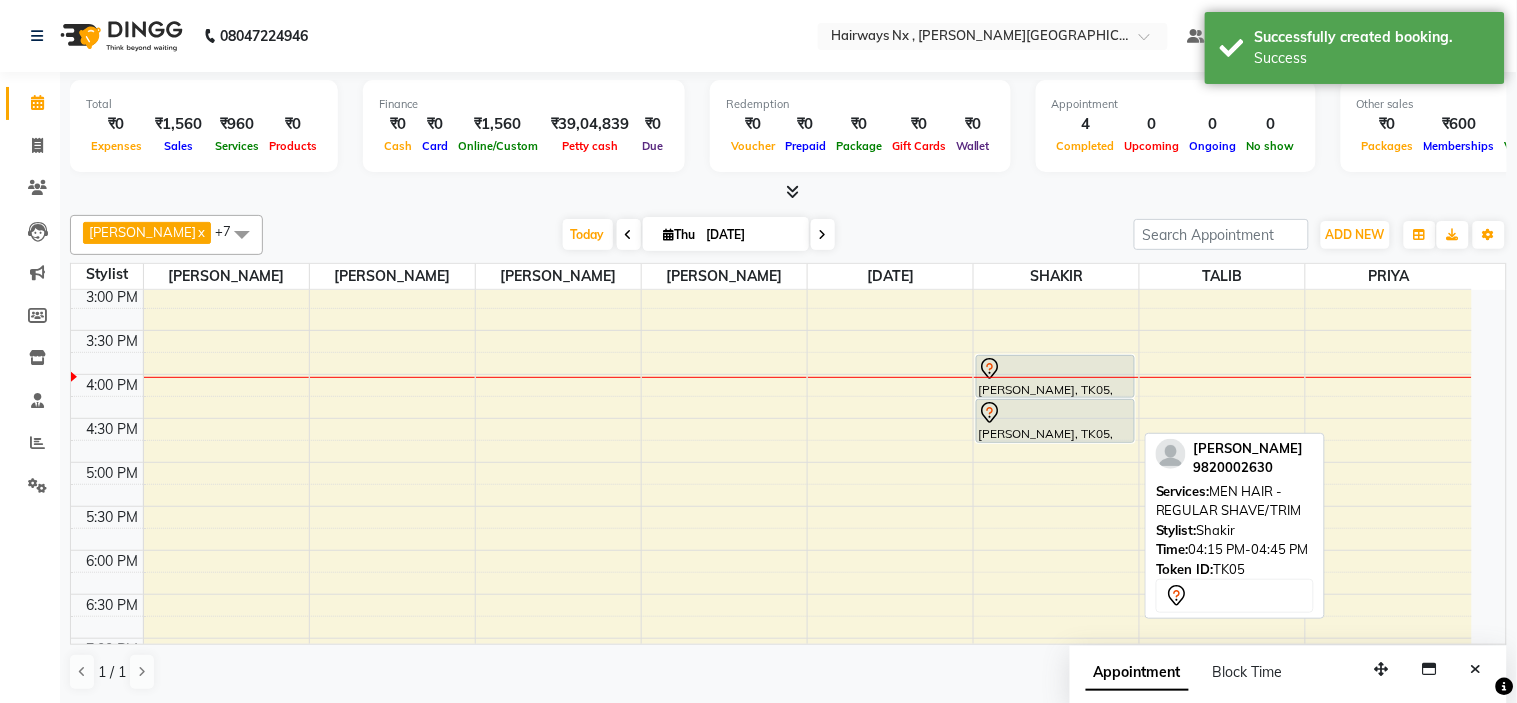 select on "7" 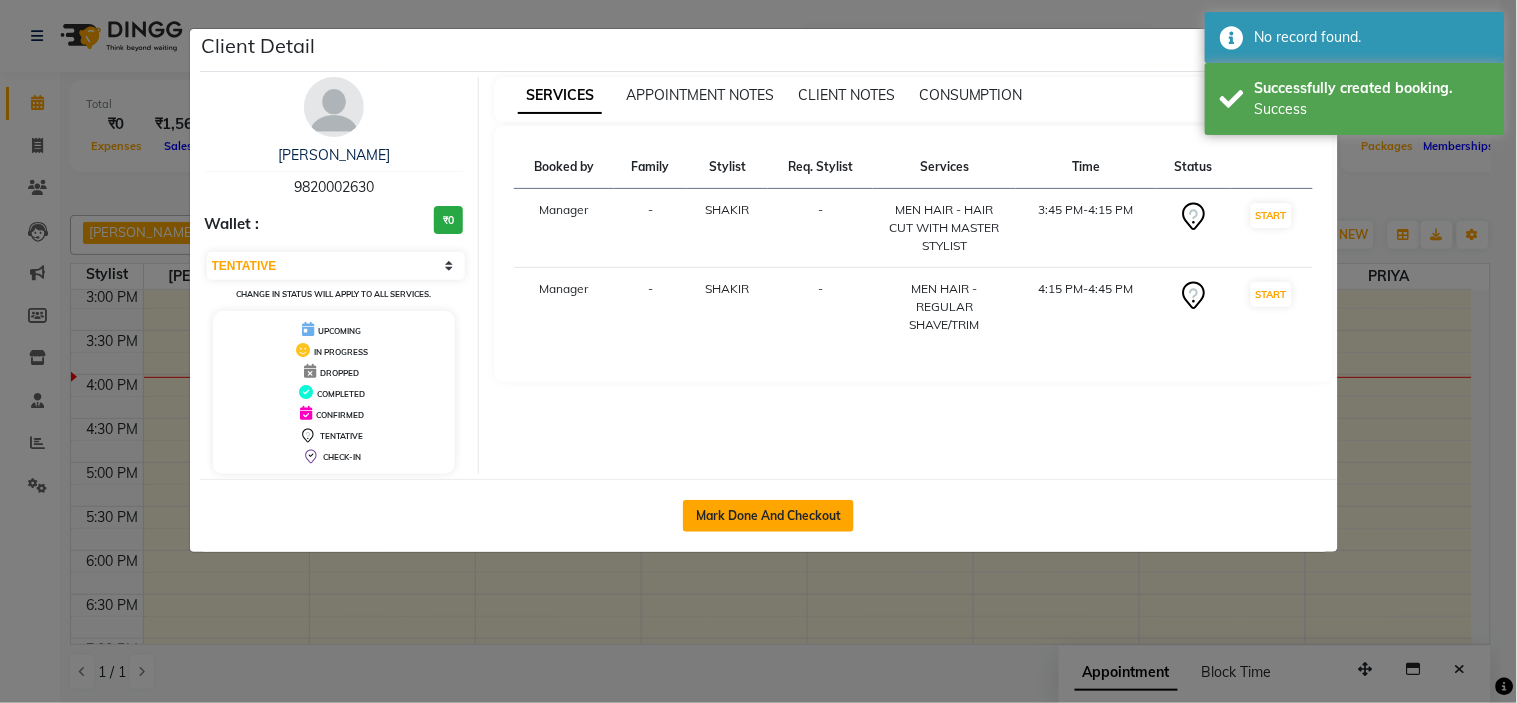 click on "Mark Done And Checkout" 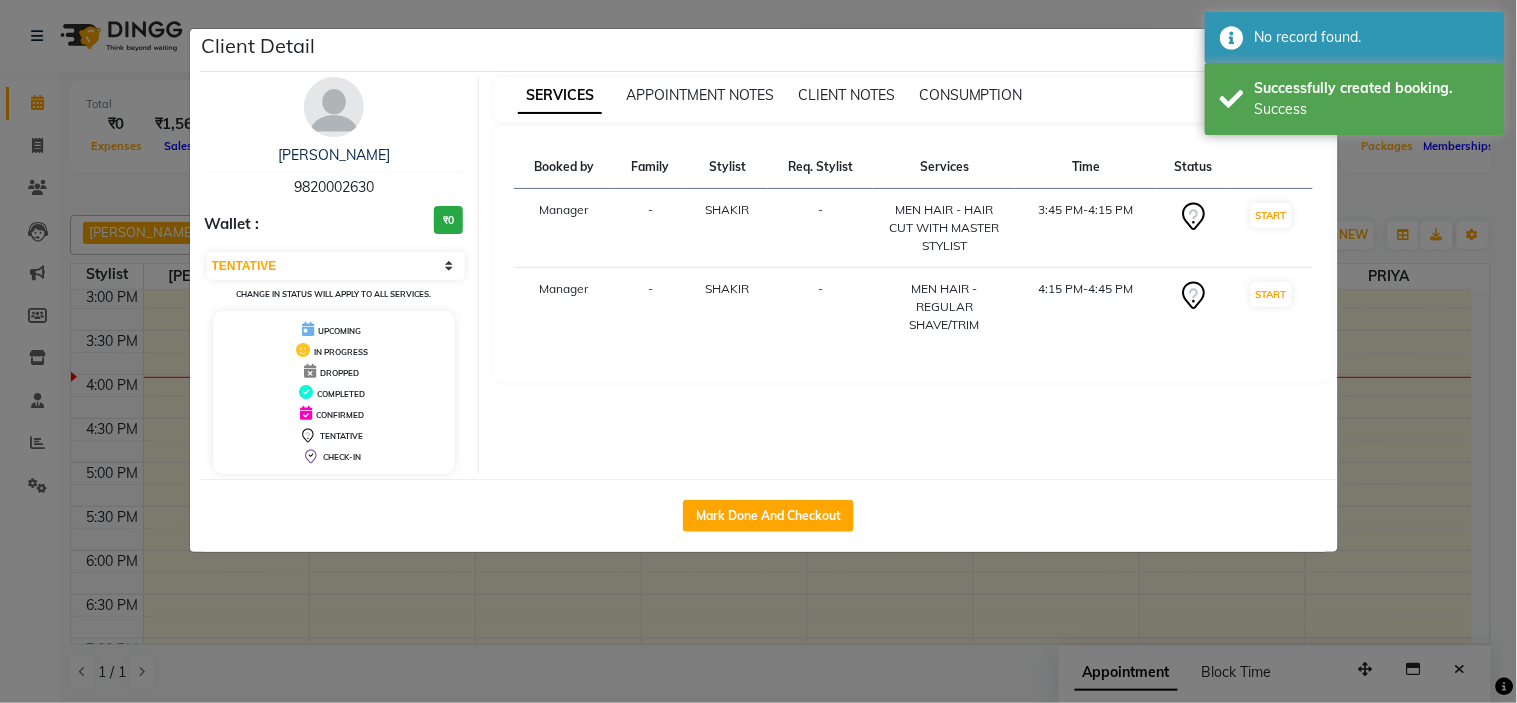 select on "778" 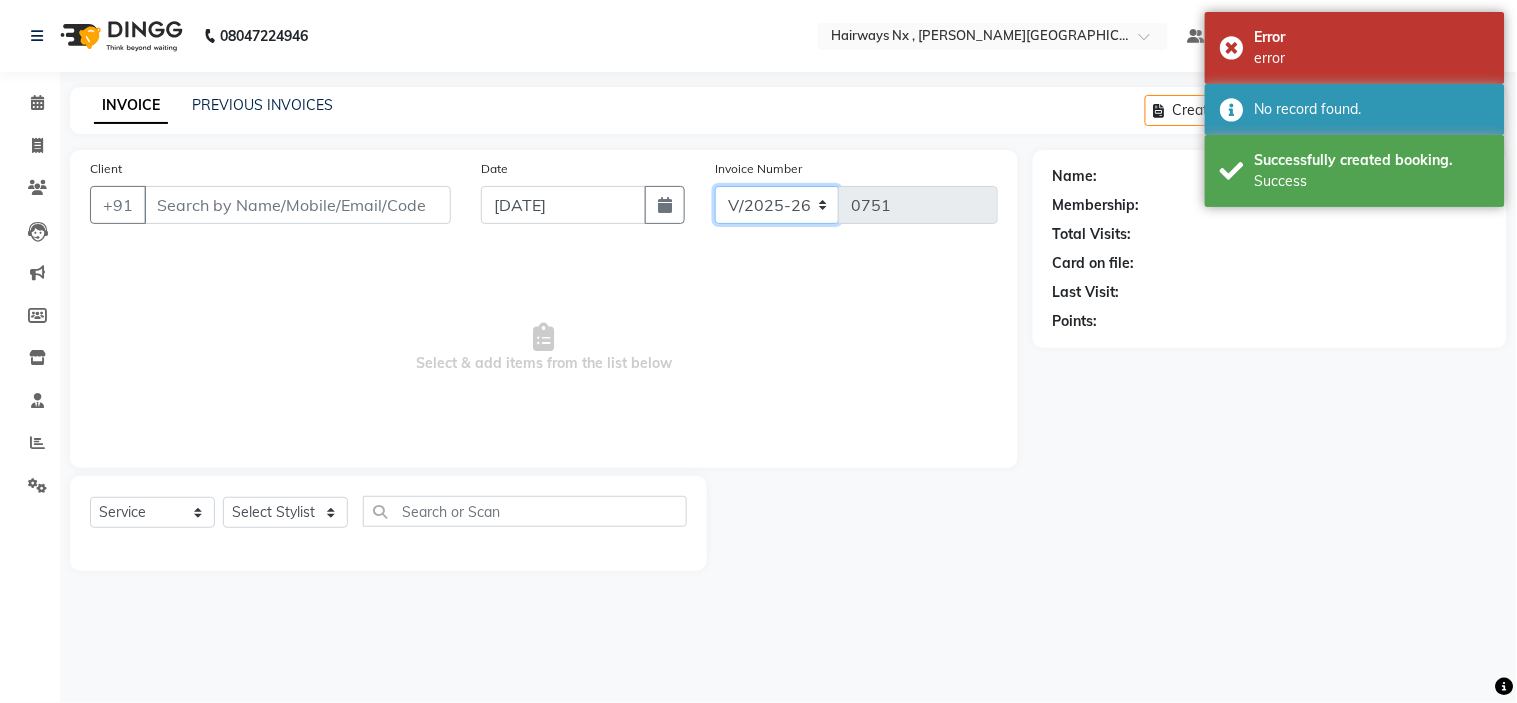 click on "INV/25-26 V/2025-26" 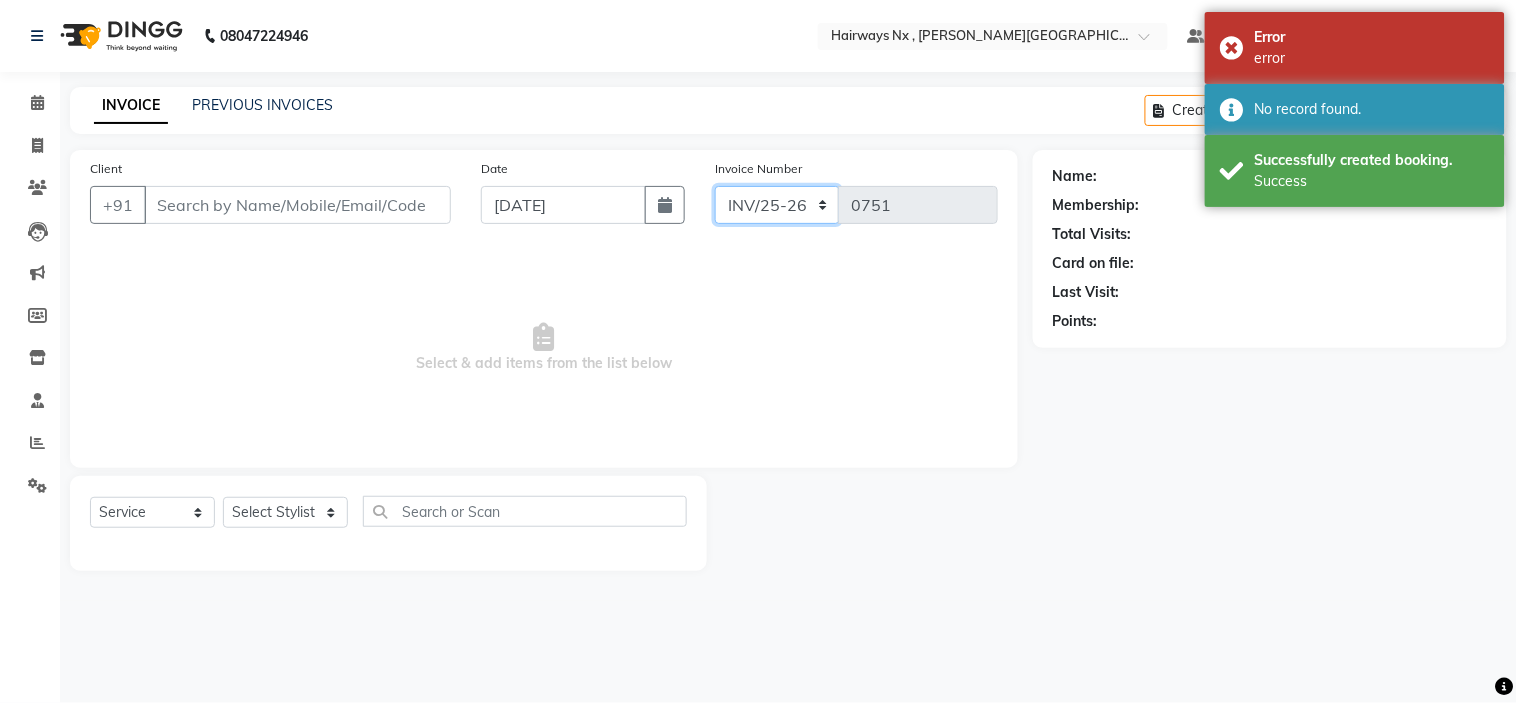 click on "INV/25-26 V/2025-26" 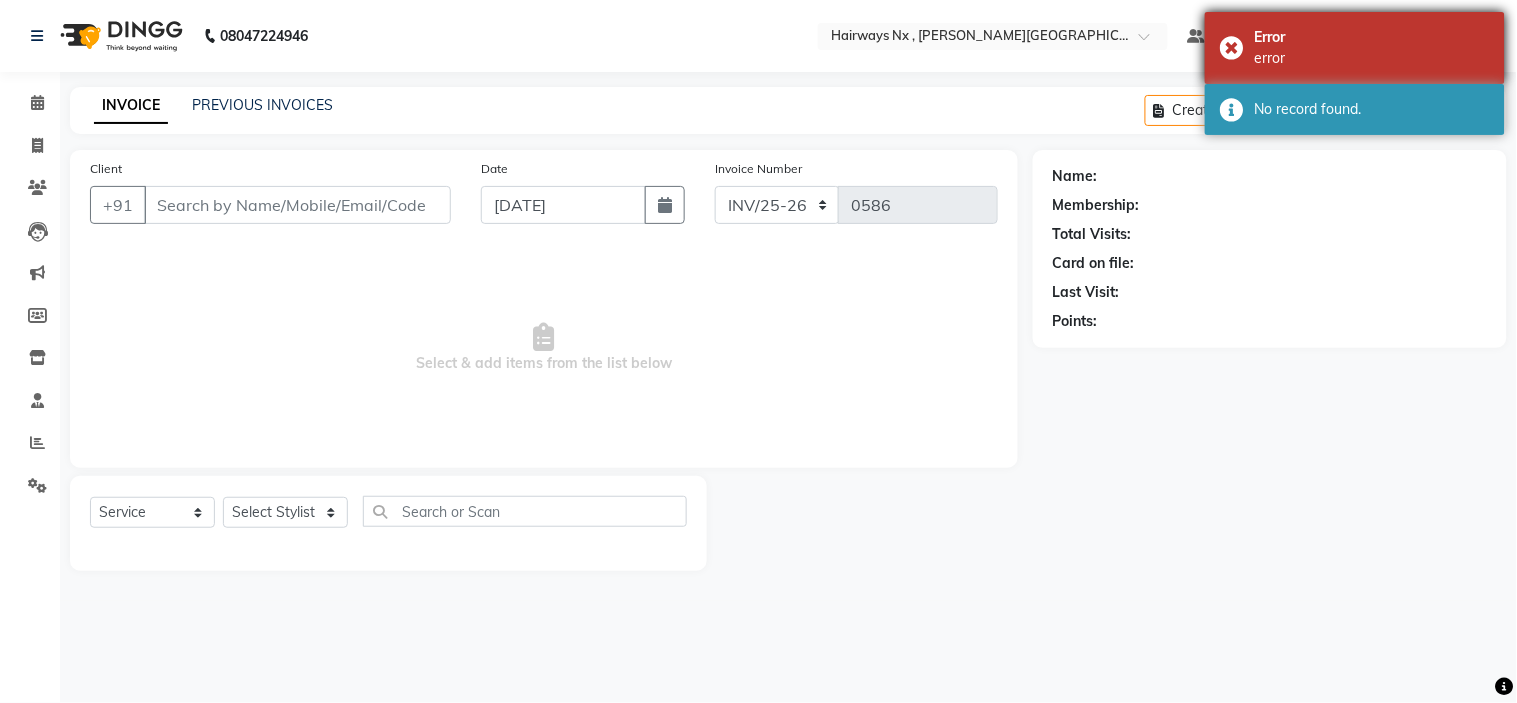 click on "Error   error" at bounding box center (1355, 48) 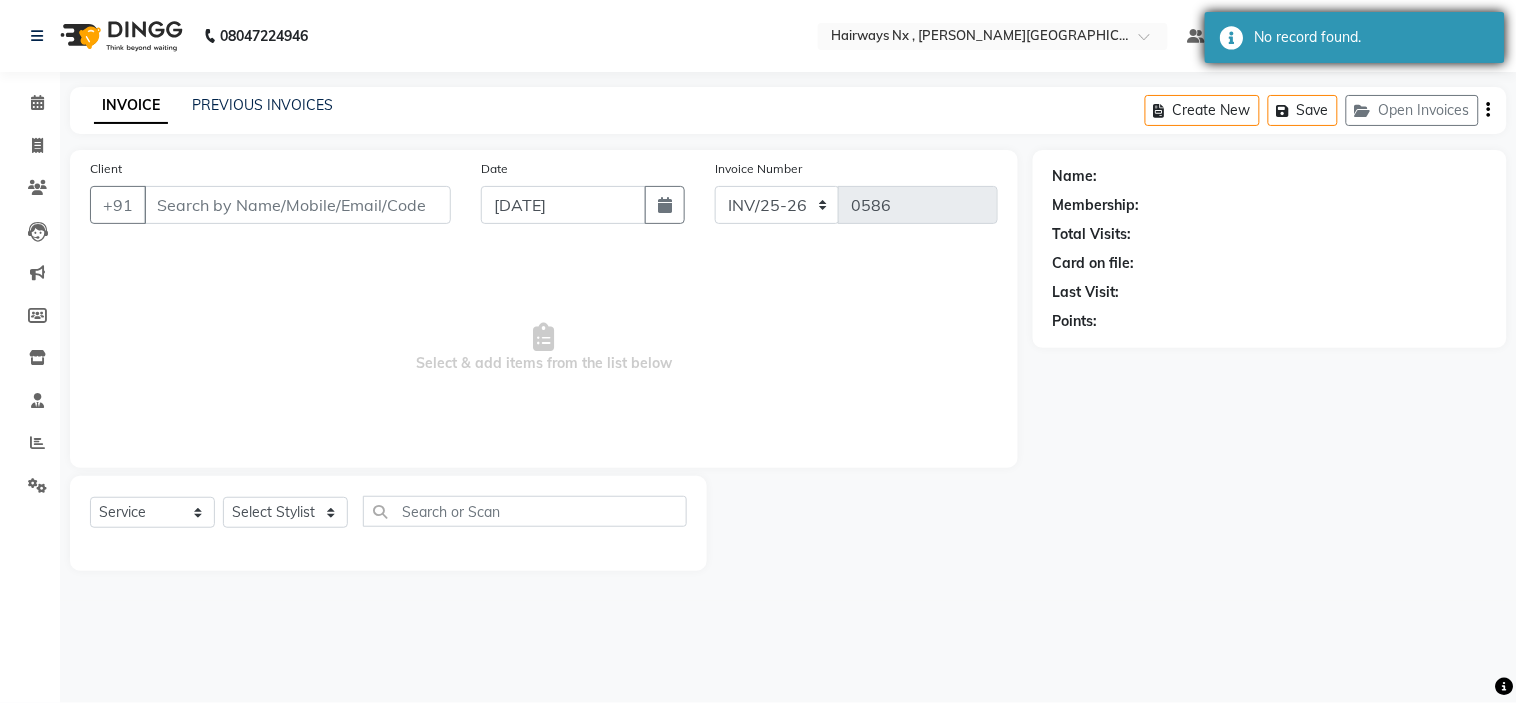click on "No record found." at bounding box center (1355, 37) 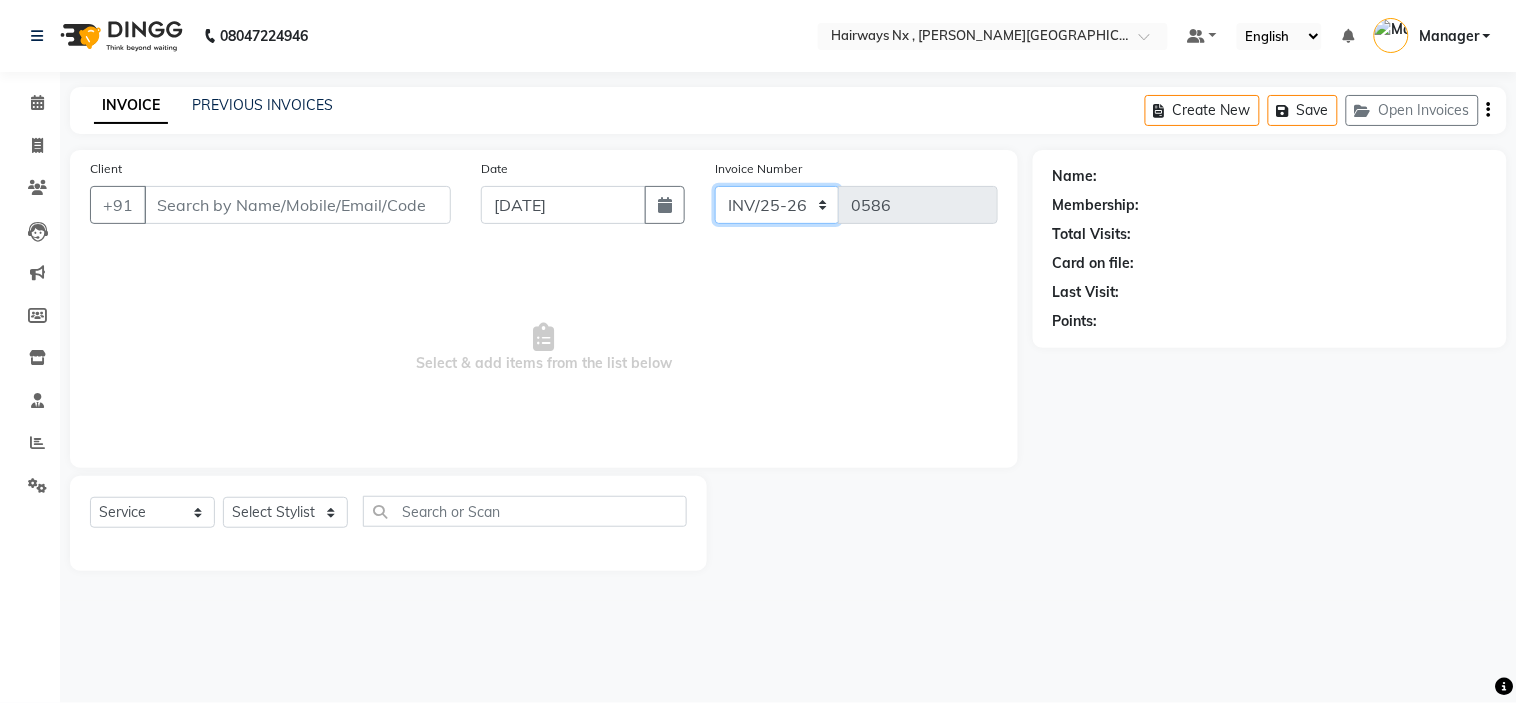 click on "INV/25-26 V/2025-26" 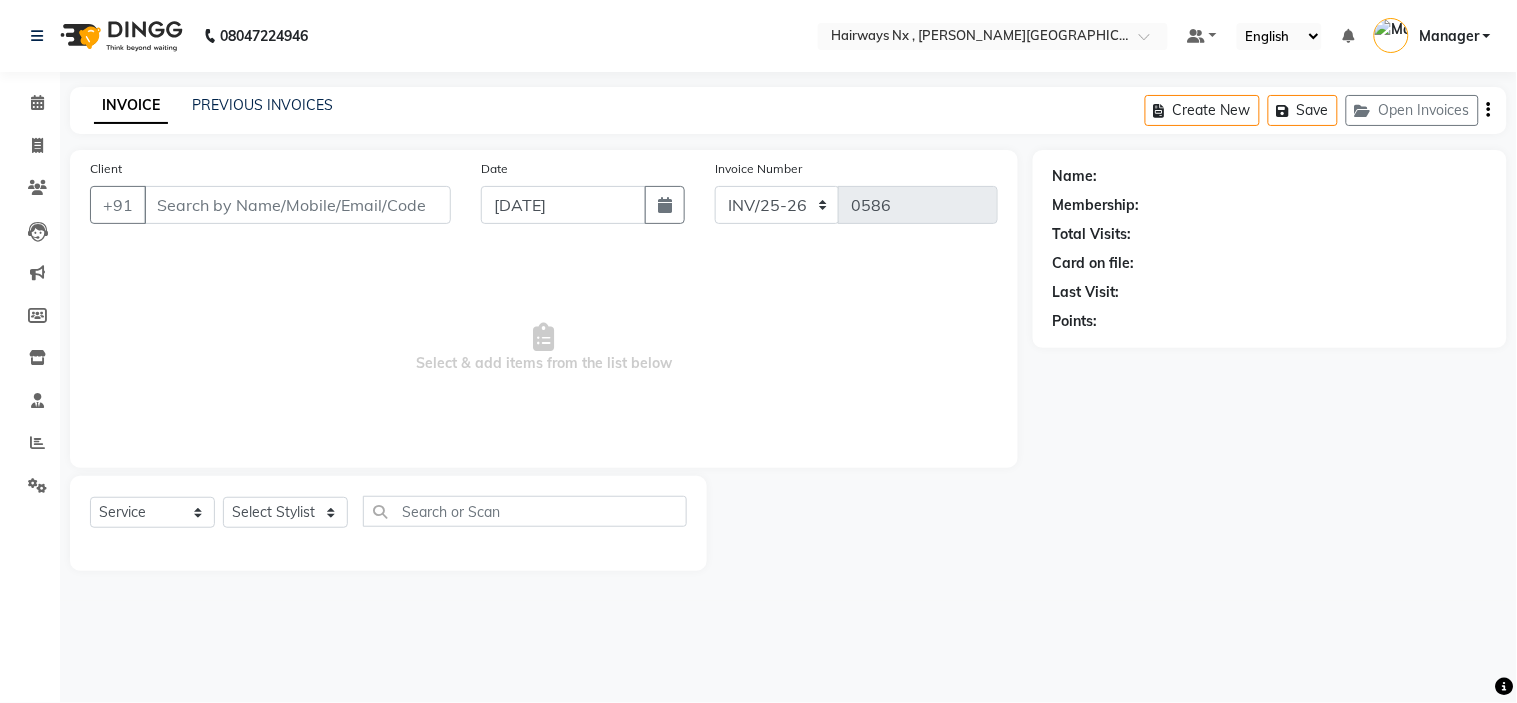 click on "Select & add items from the list below" at bounding box center [544, 348] 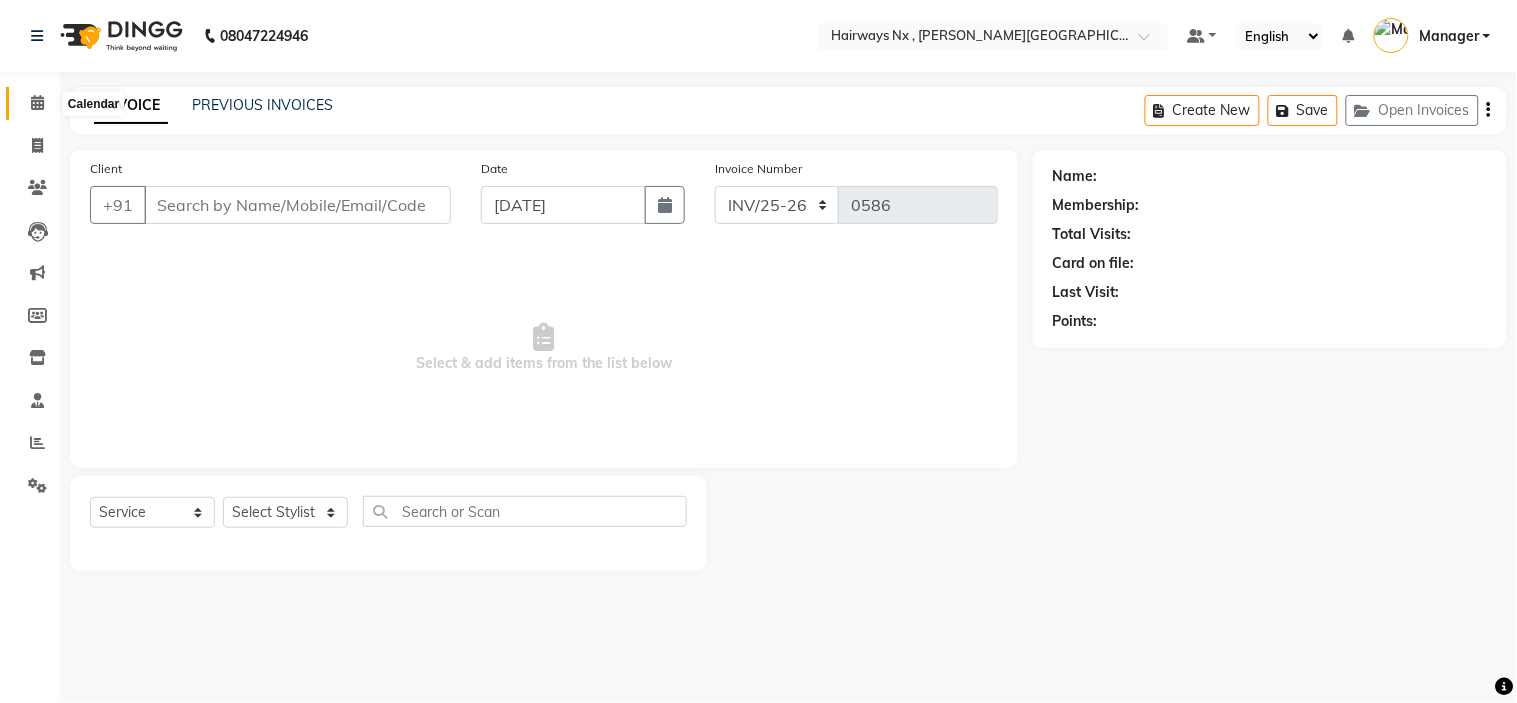 click 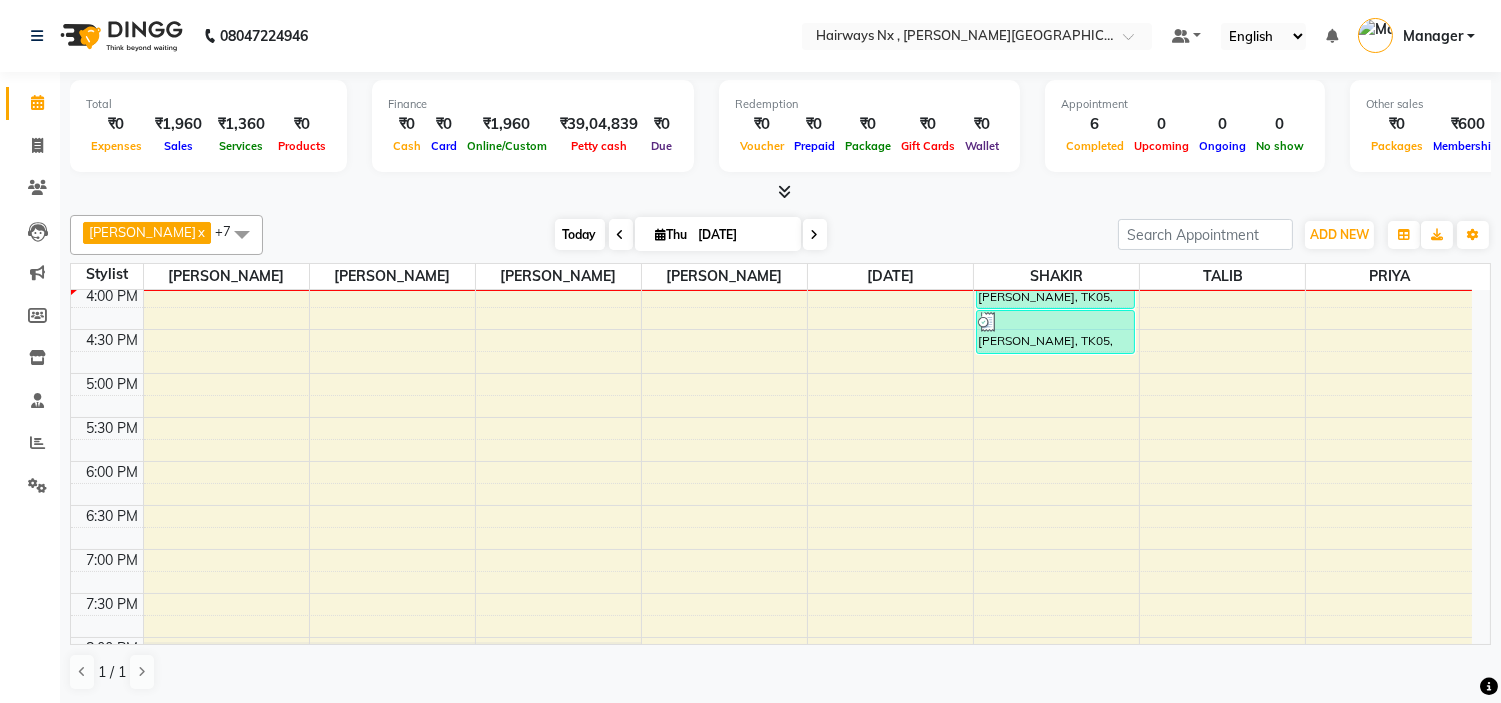 click on "Today" at bounding box center [580, 234] 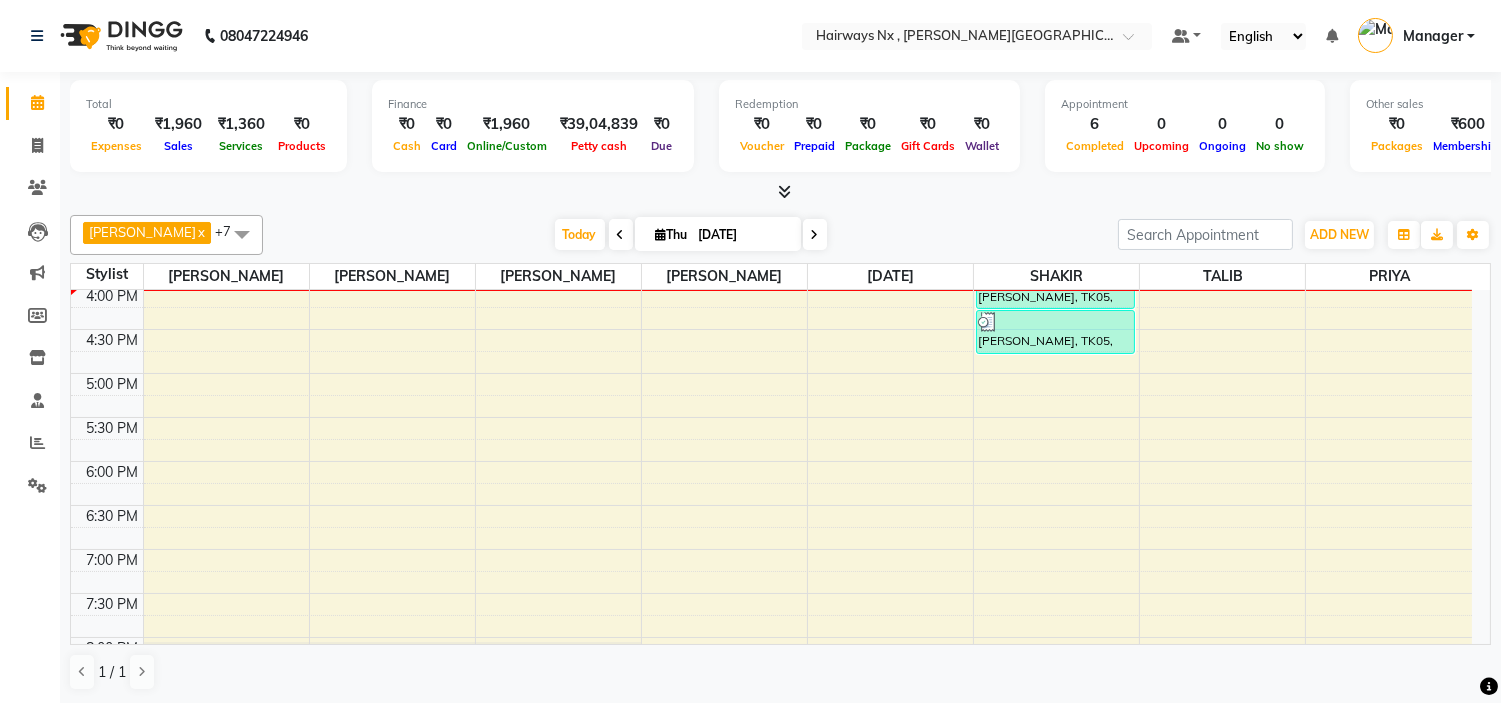 scroll, scrollTop: 620, scrollLeft: 0, axis: vertical 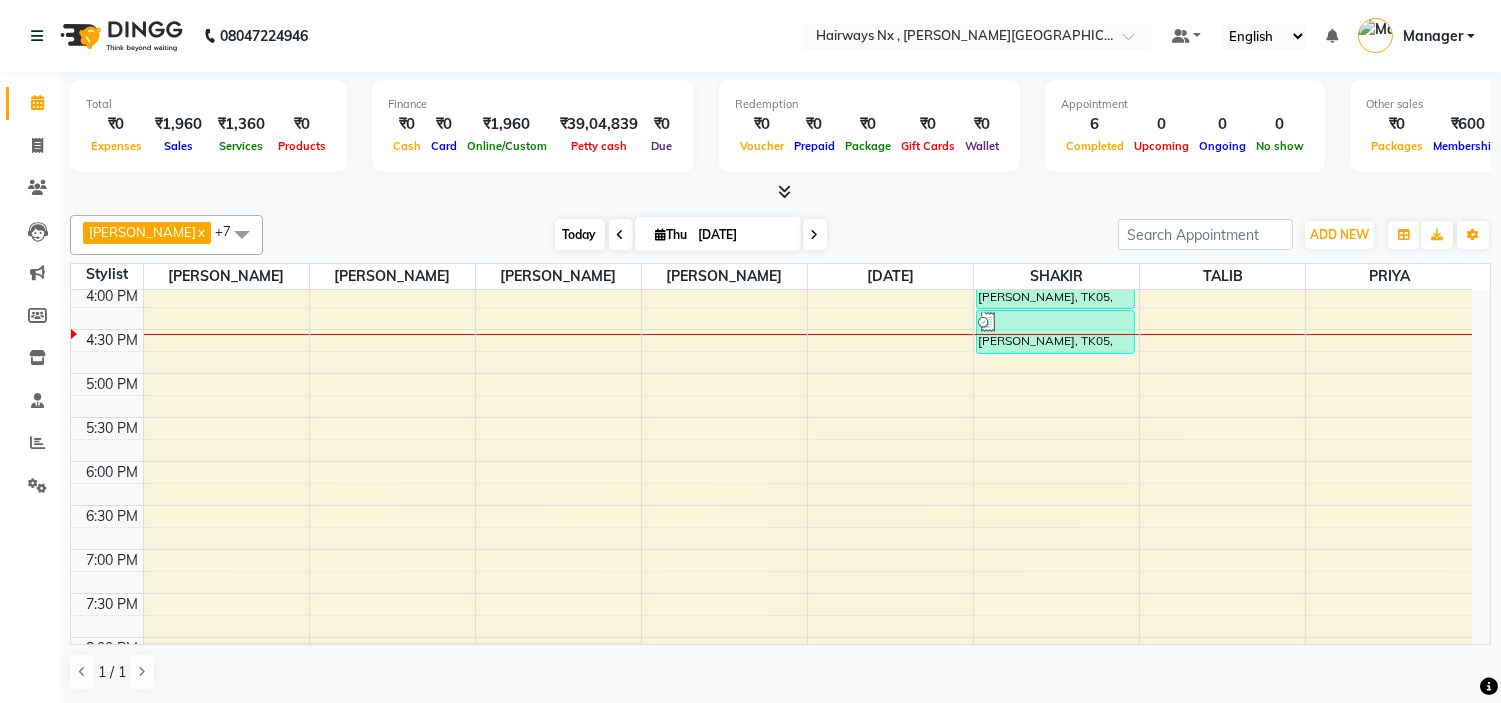 click on "Today" at bounding box center (580, 234) 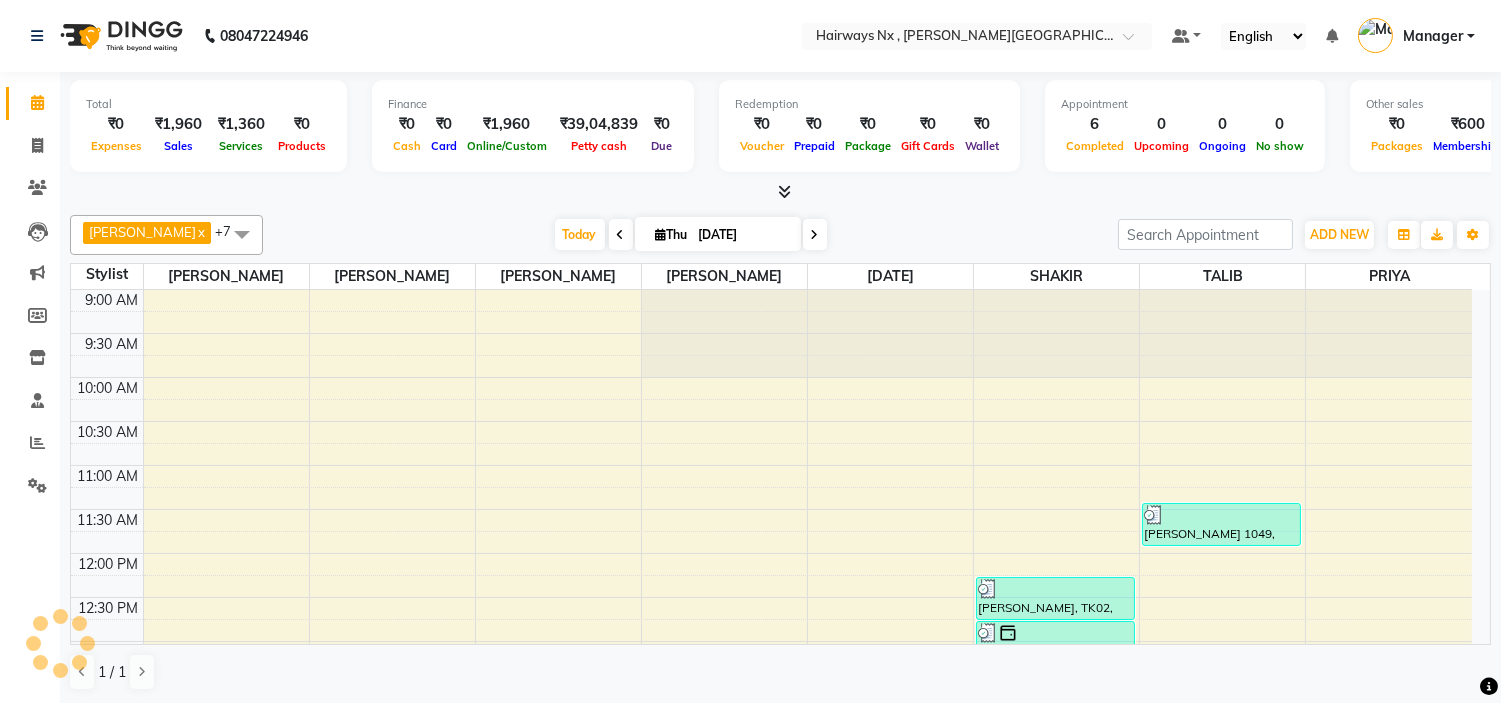 scroll, scrollTop: 620, scrollLeft: 0, axis: vertical 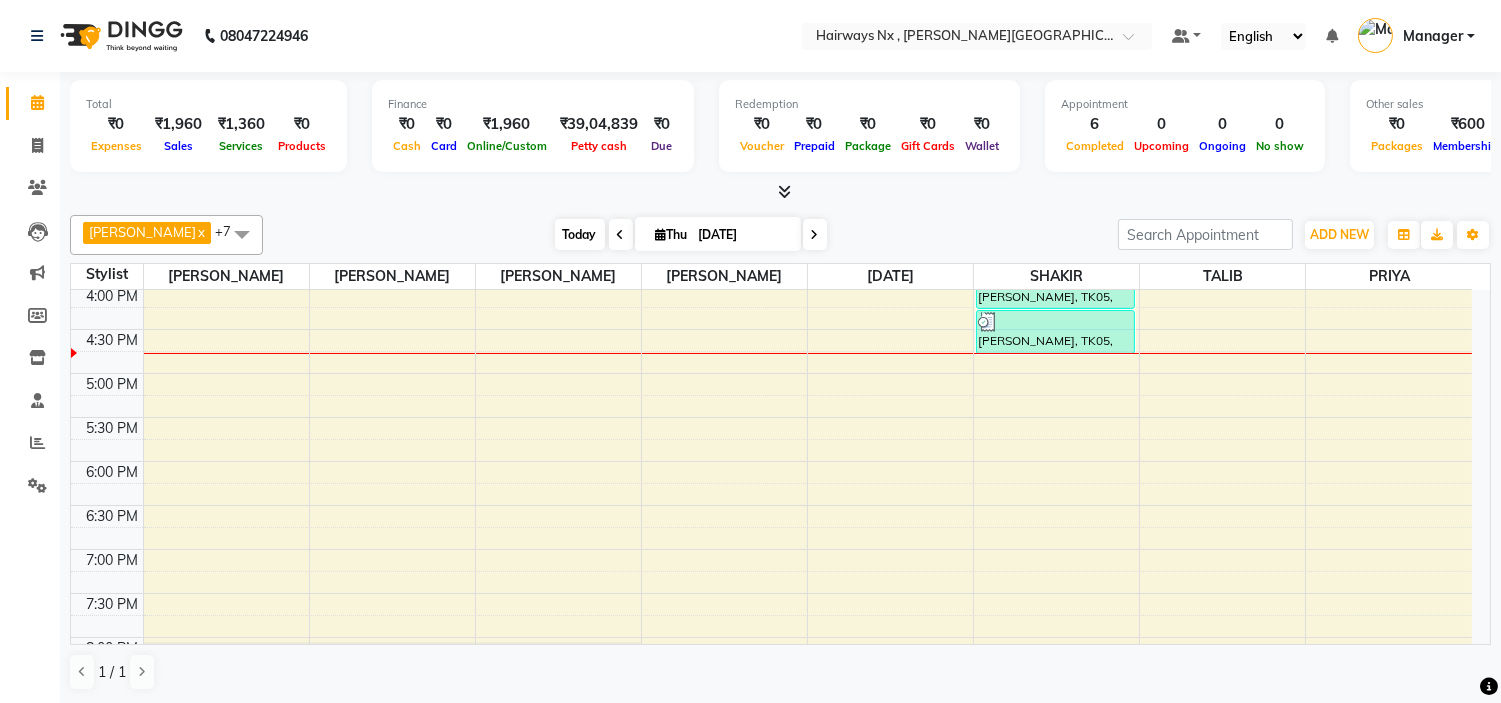 click on "Today" at bounding box center [580, 234] 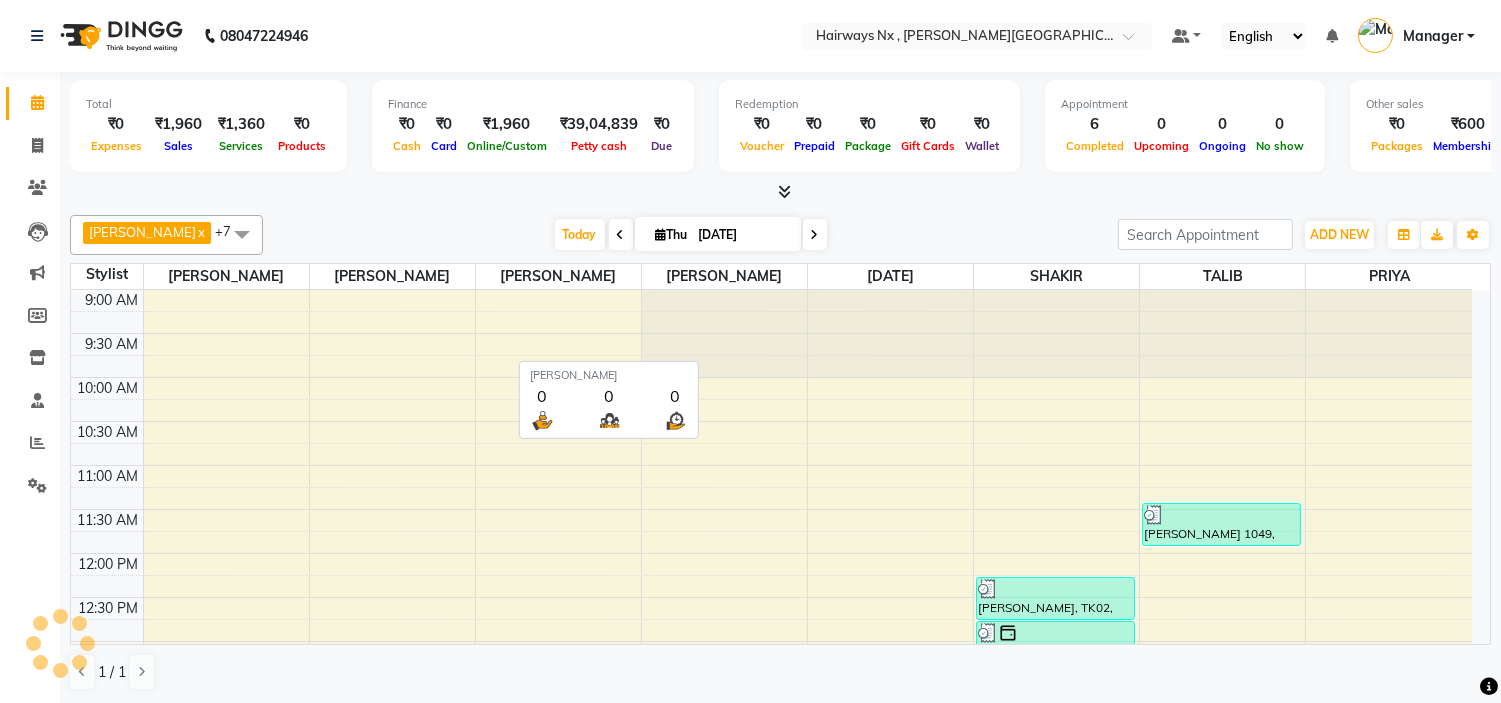 scroll, scrollTop: 620, scrollLeft: 0, axis: vertical 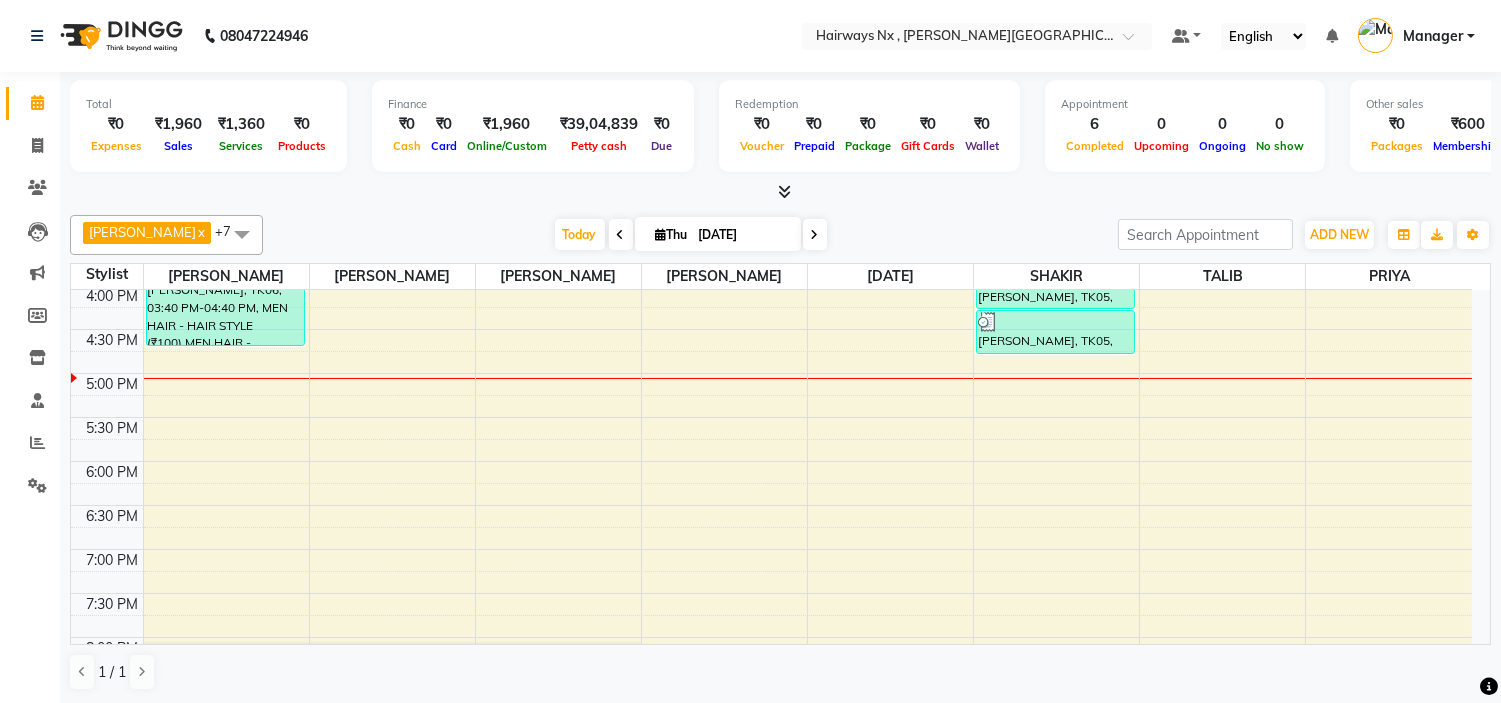 click on "9:00 AM 9:30 AM 10:00 AM 10:30 AM 11:00 AM 11:30 AM 12:00 PM 12:30 PM 1:00 PM 1:30 PM 2:00 PM 2:30 PM 3:00 PM 3:30 PM 4:00 PM 4:30 PM 5:00 PM 5:30 PM 6:00 PM 6:30 PM 7:00 PM 7:30 PM 8:00 PM 8:30 PM 9:00 PM 9:30 PM 10:00 PM 10:30 PM     [PERSON_NAME], TK06, 03:40 PM-04:40 PM, MEN HAIR - HAIR STYLE (₹100),MEN HAIR - REGULAR SHAVE/TRIM (₹150)     [PERSON_NAME], TK02, 12:15 PM-12:45 PM, MEN HAIR - REGULAR SHAVE/TRIM     [PERSON_NAME], TK03, 12:45 PM-01:15 PM, MEN HAIR - HAIR CUT WITH MASTER STYLIST     [PERSON_NAME], TK04, 01:15 PM-01:45 PM, Straight Blow Dry - BELOW SHOULDER     AMIT, TK05, 03:45 PM-04:15 PM, MEN HAIR - HAIR CUT WITH MASTER STYLIST     [PERSON_NAME], TK05, 04:15 PM-04:45 PM, MEN HAIR - REGULAR SHAVE/TRIM     [PERSON_NAME] 1049, TK01, 11:25 AM-11:55 AM, MEN HAIR - HAIR CUT (₹250)" at bounding box center [771, 285] 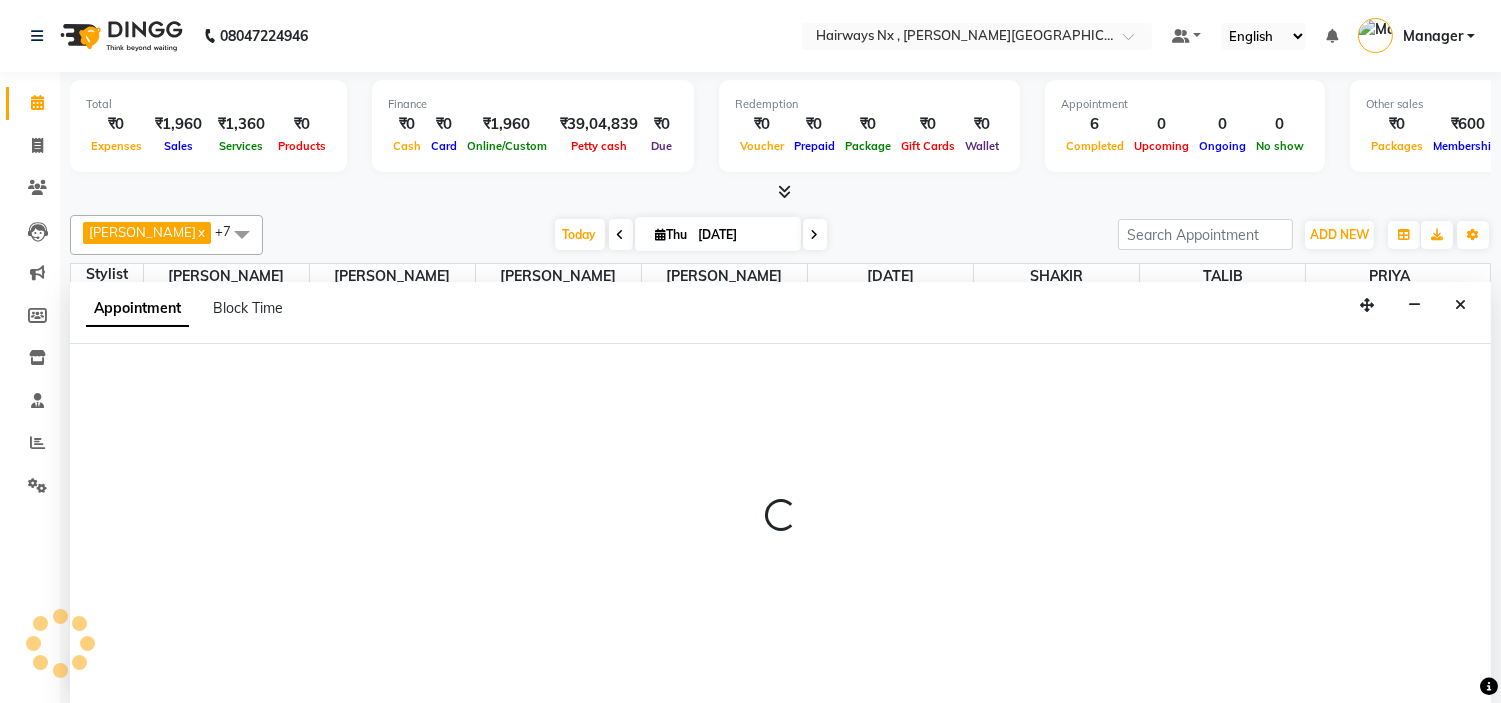 scroll, scrollTop: 1, scrollLeft: 0, axis: vertical 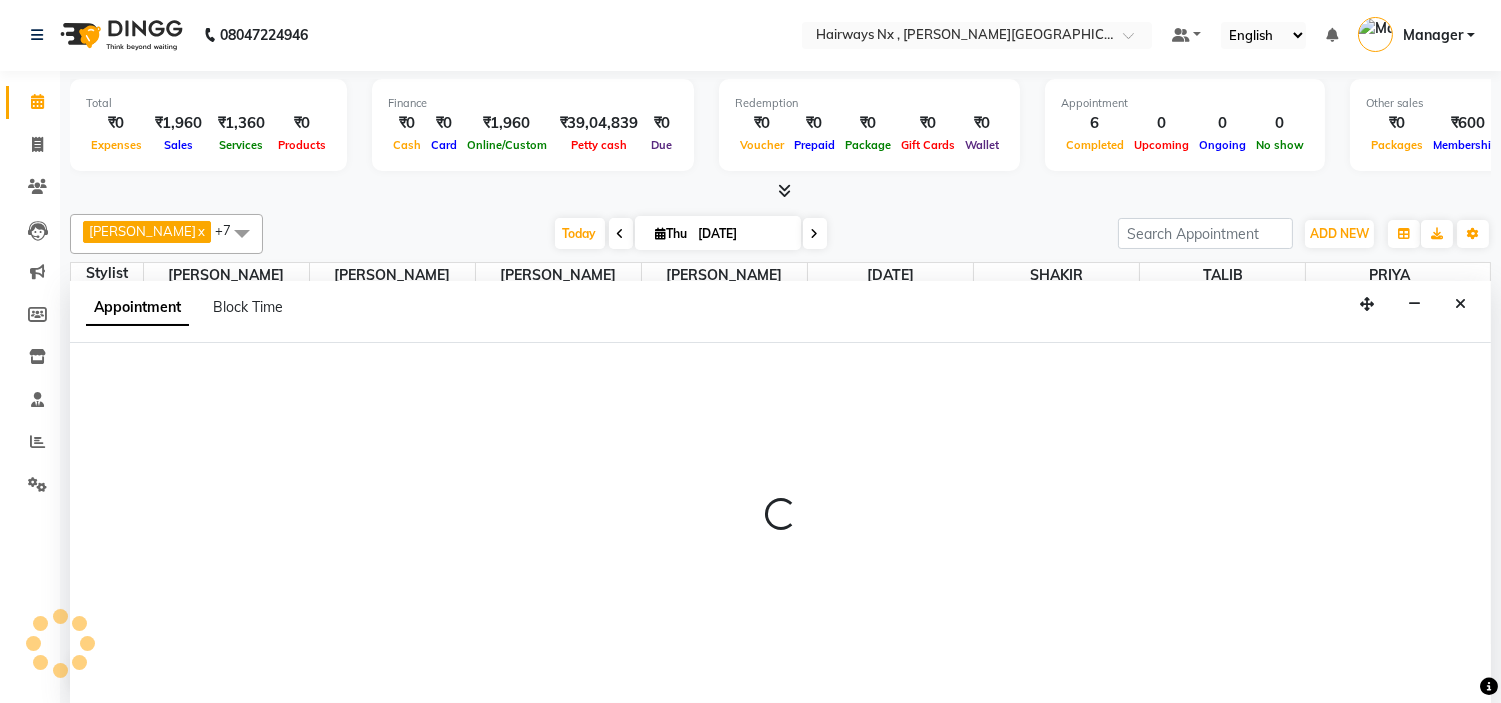 select on "66431" 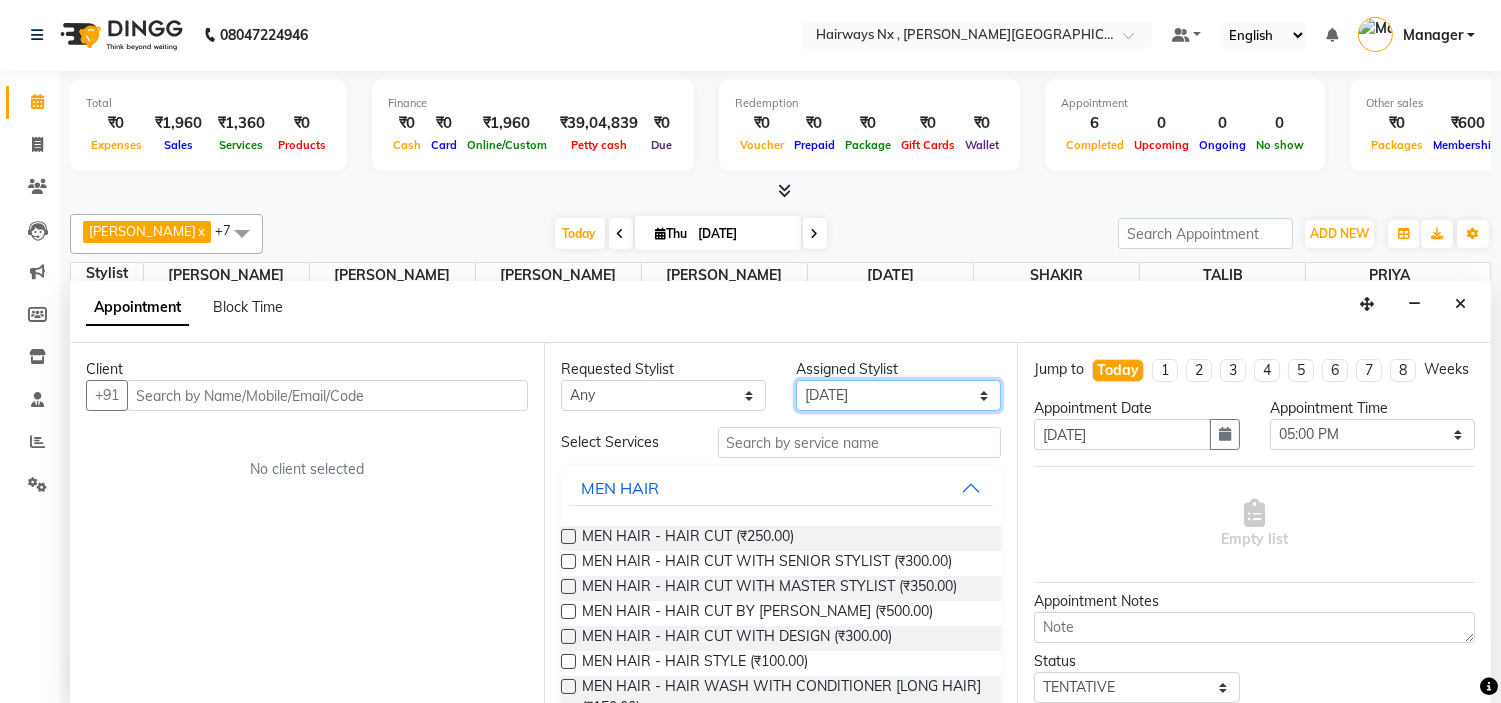 click on "Select [PERSON_NAME] KAMAL [PERSON_NAME] Manager [PERSON_NAME][DATE]  [PERSON_NAME]  [PERSON_NAME] [PERSON_NAME] [PERSON_NAME]" at bounding box center [898, 395] 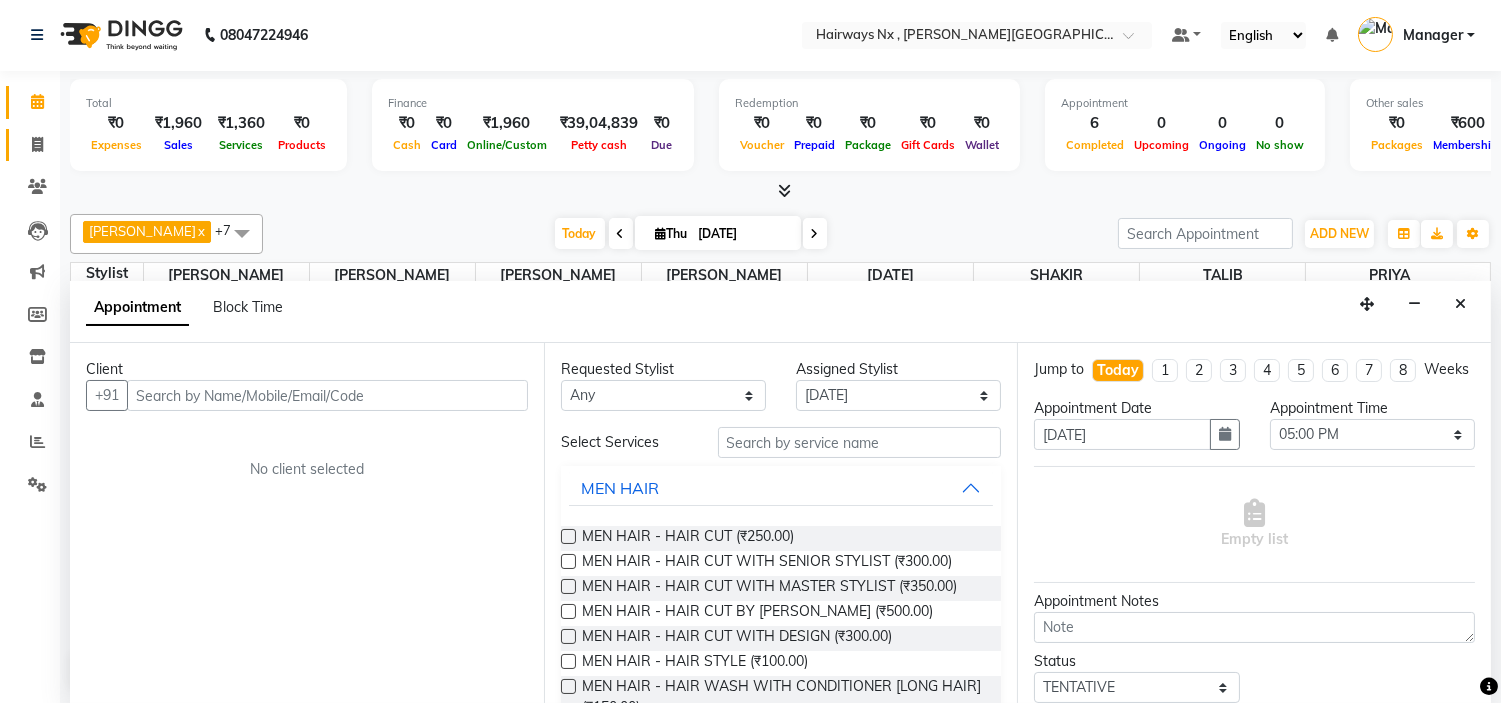 click 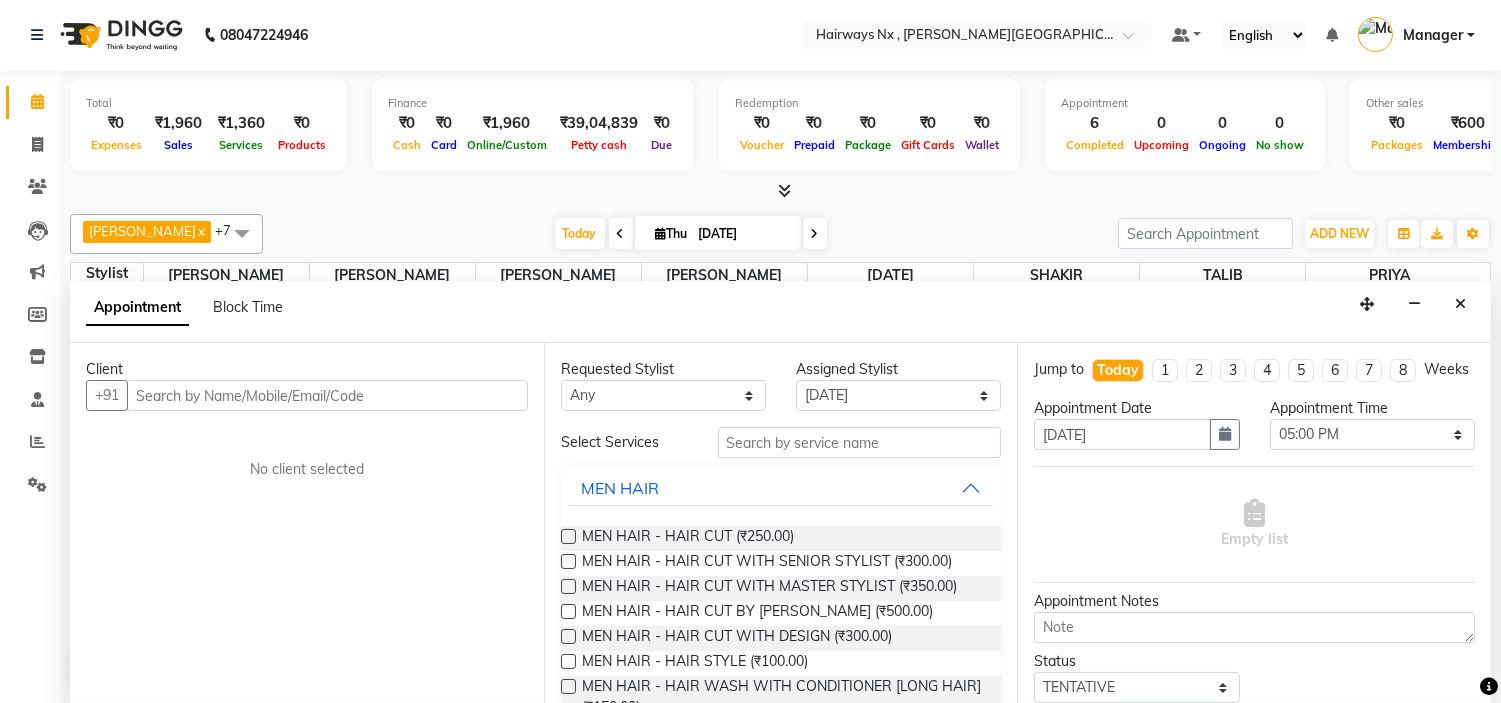 select on "service" 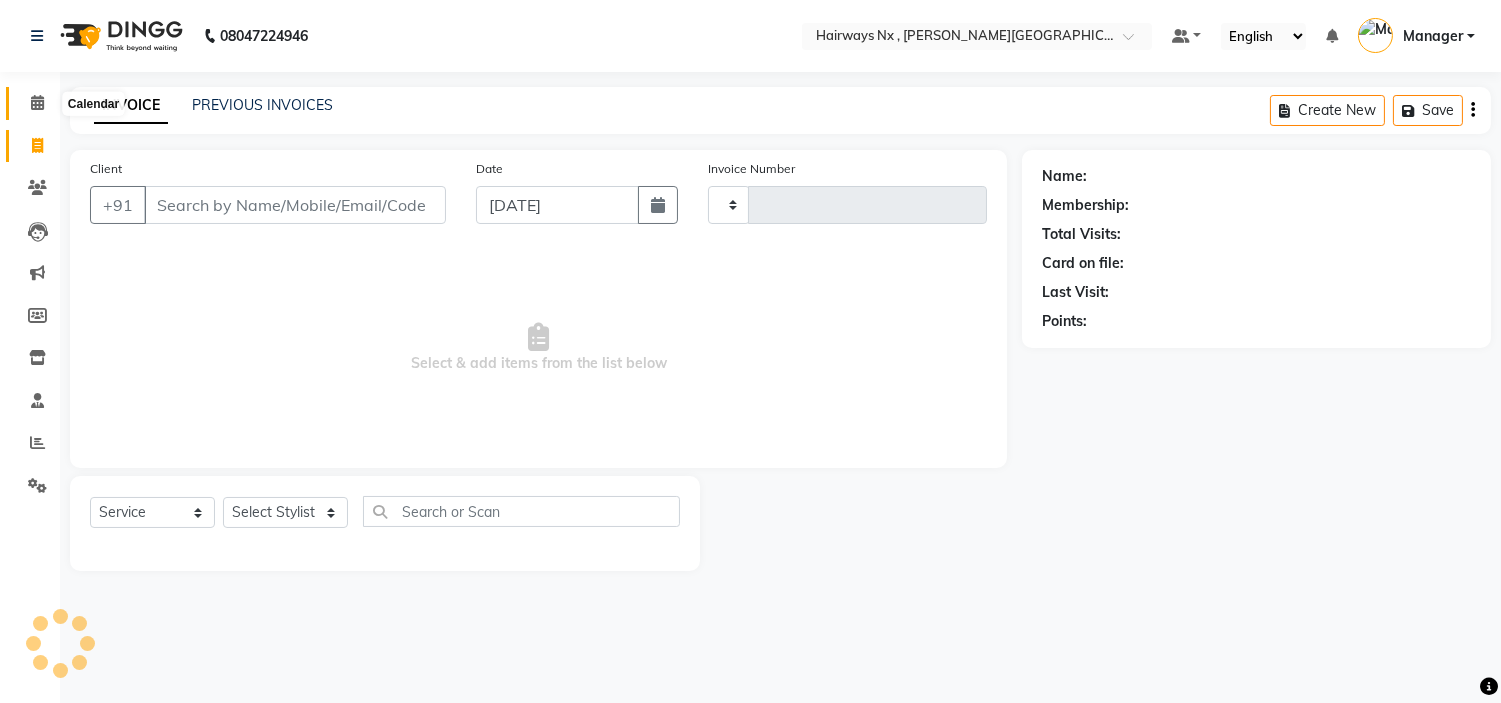 scroll, scrollTop: 0, scrollLeft: 0, axis: both 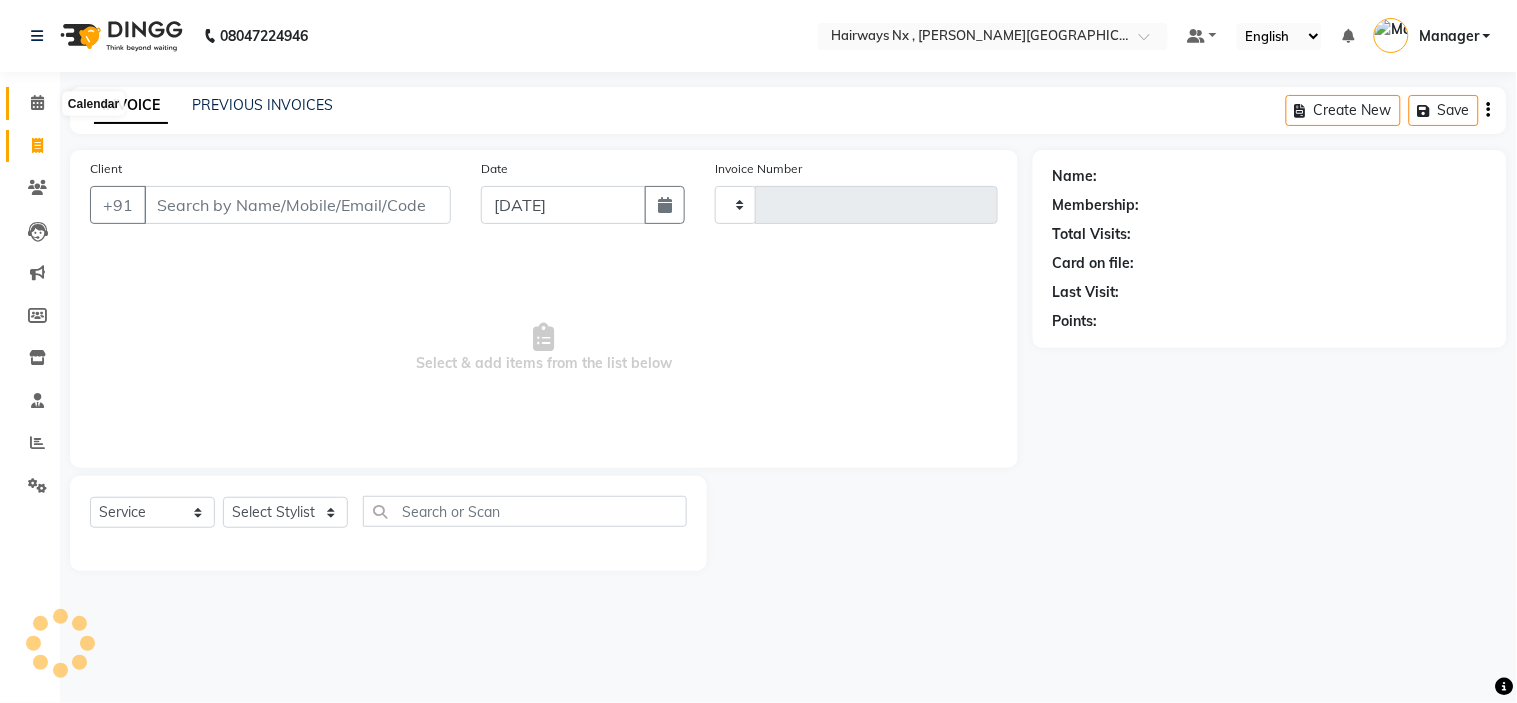 click 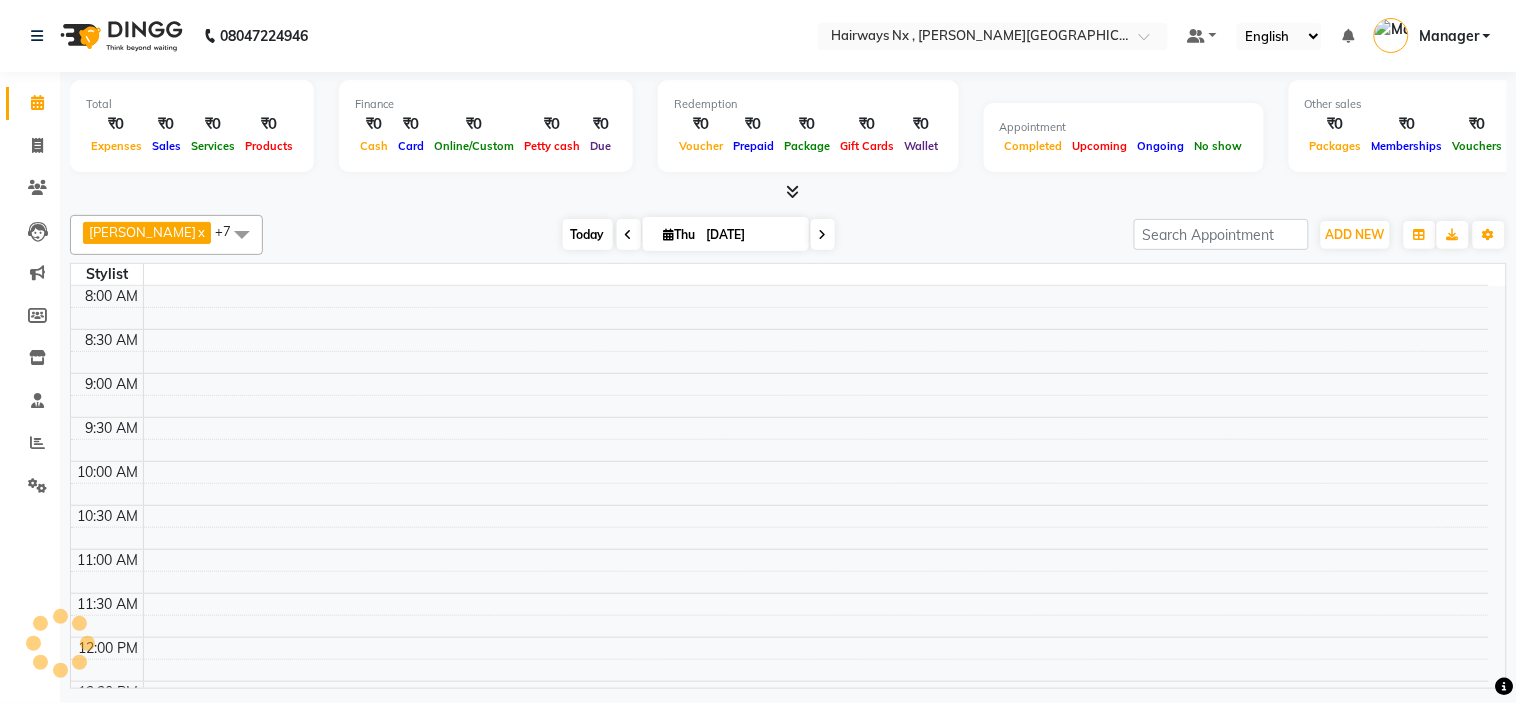 click on "Today" at bounding box center [588, 234] 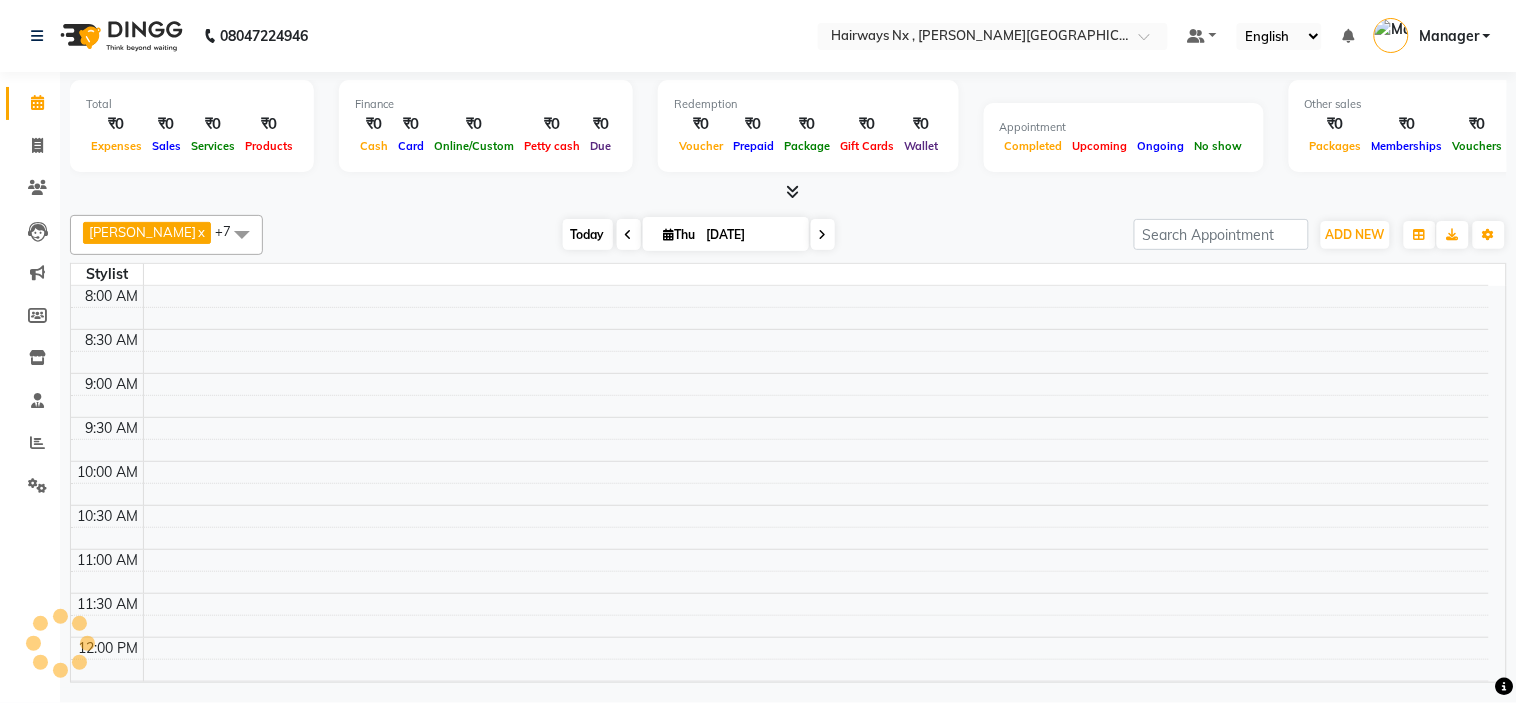 click on "Today" at bounding box center (588, 234) 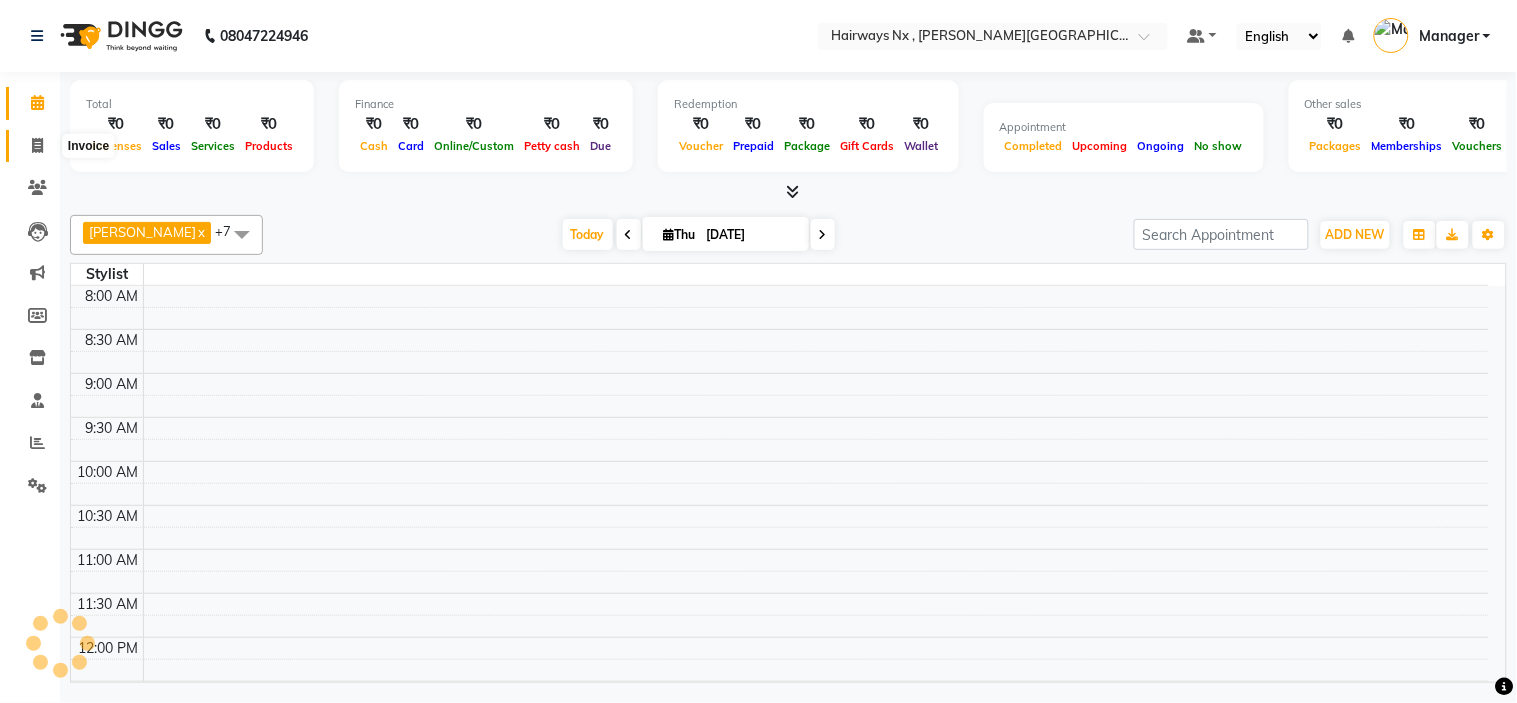 click 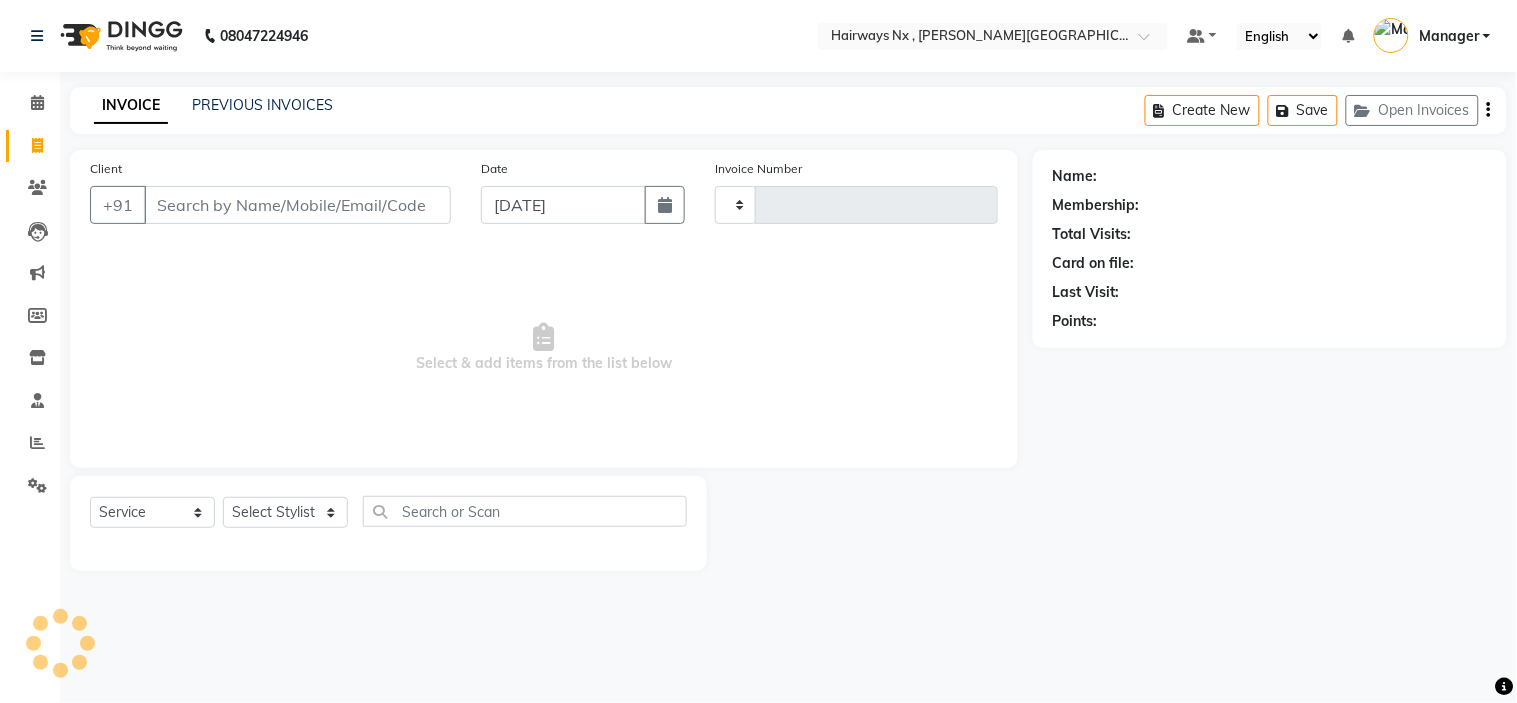 type on "0752" 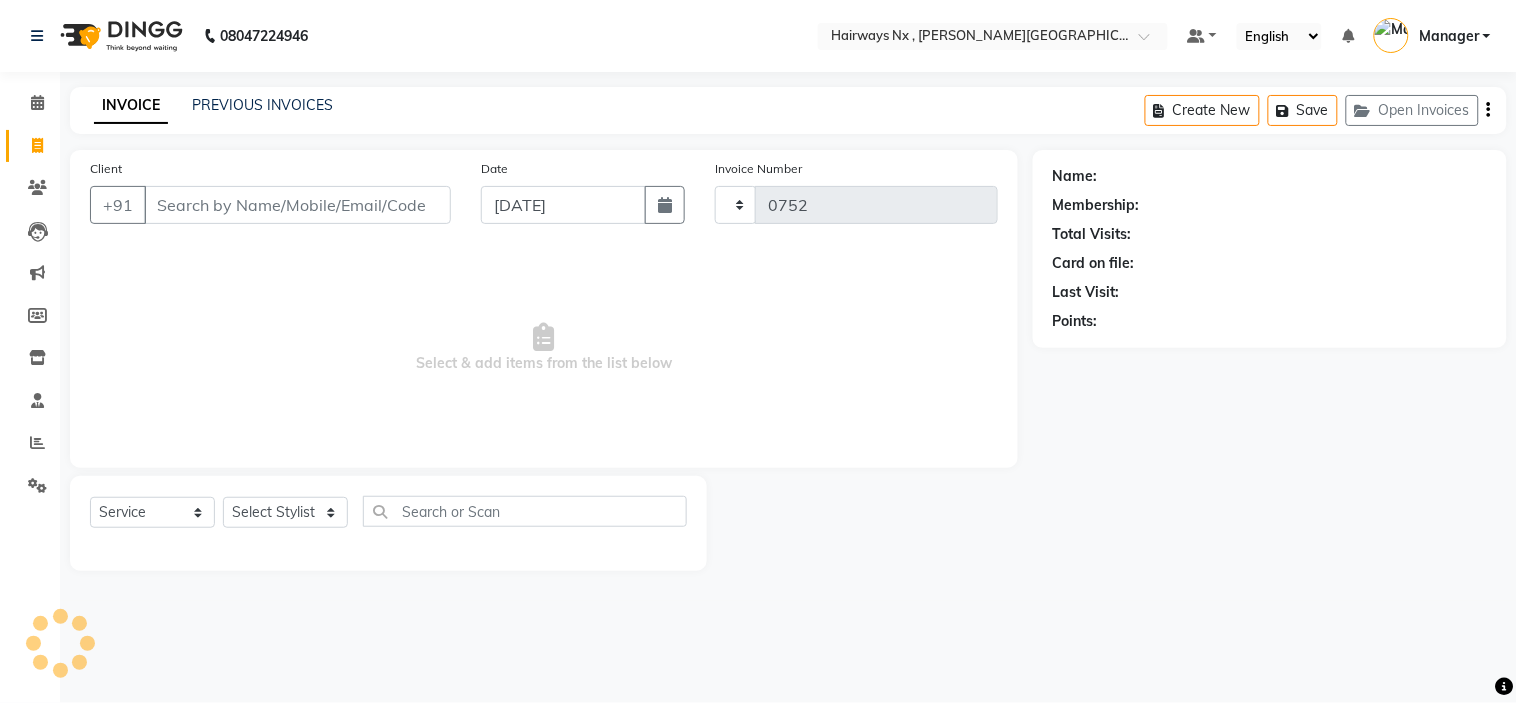 select on "778" 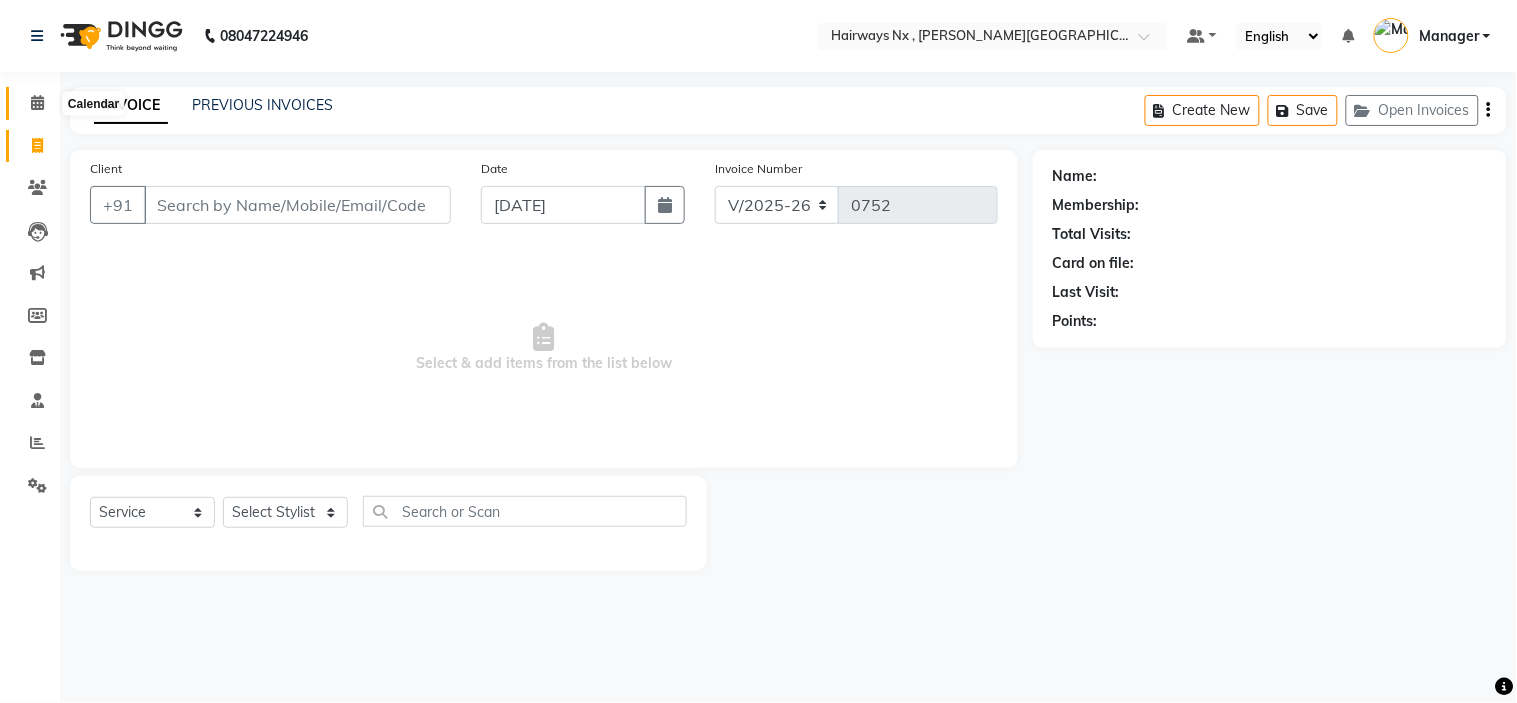 click 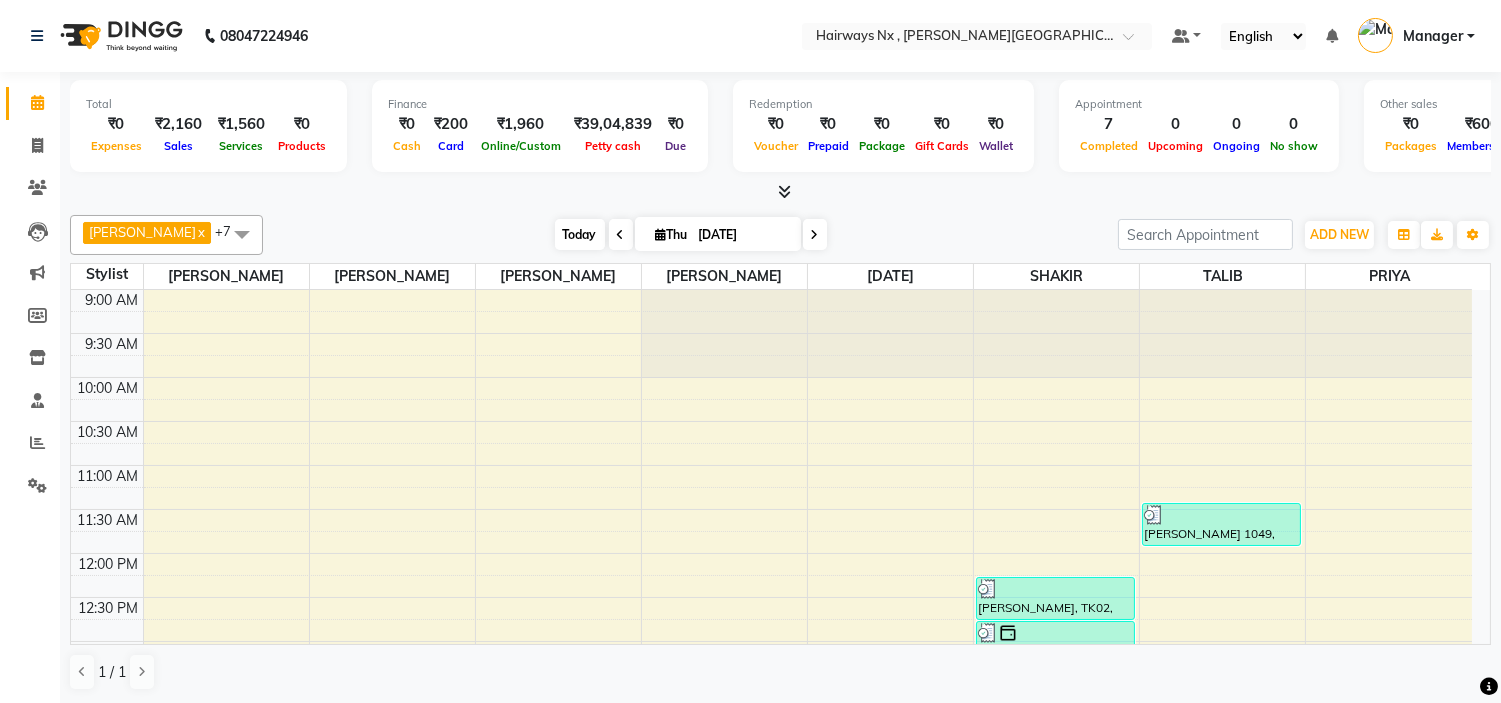 click on "Today" at bounding box center (580, 234) 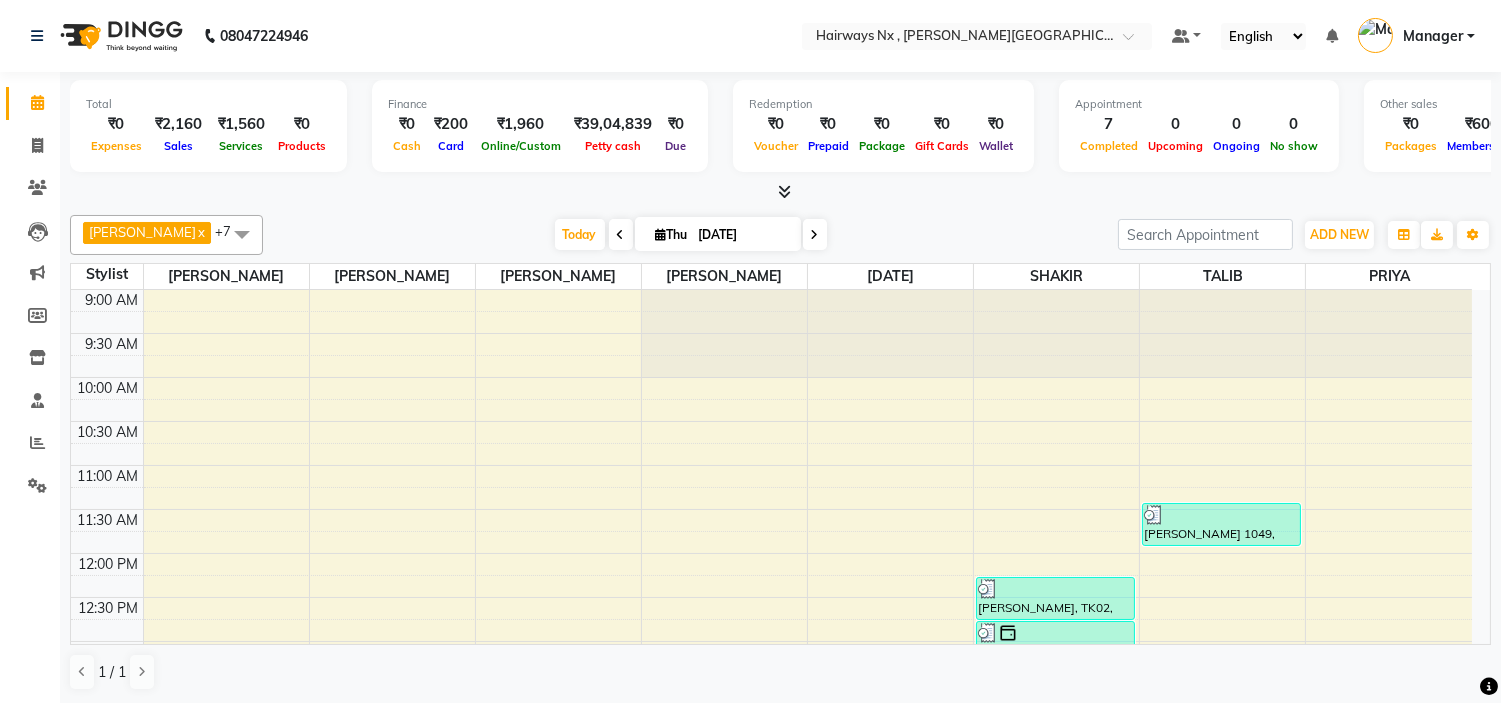 scroll, scrollTop: 707, scrollLeft: 0, axis: vertical 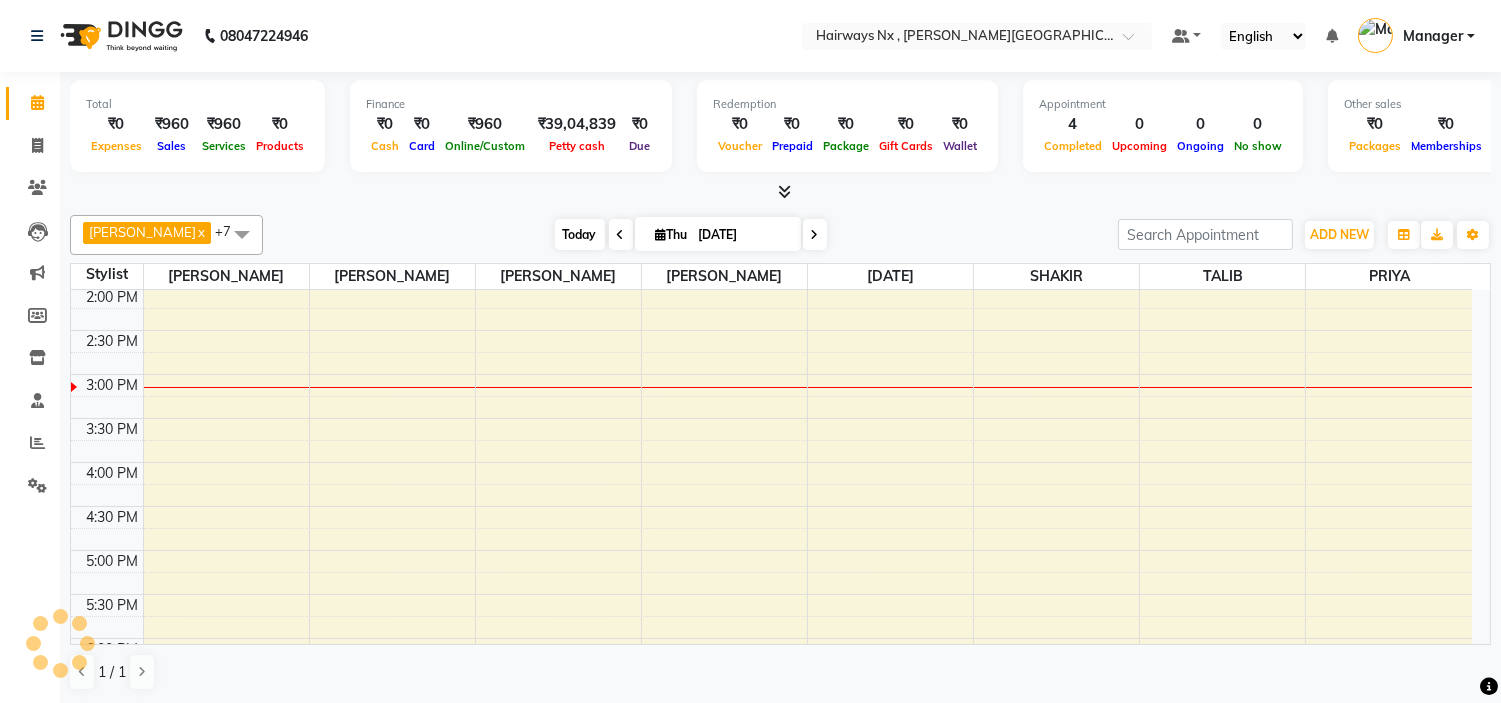 click on "Today" at bounding box center (580, 234) 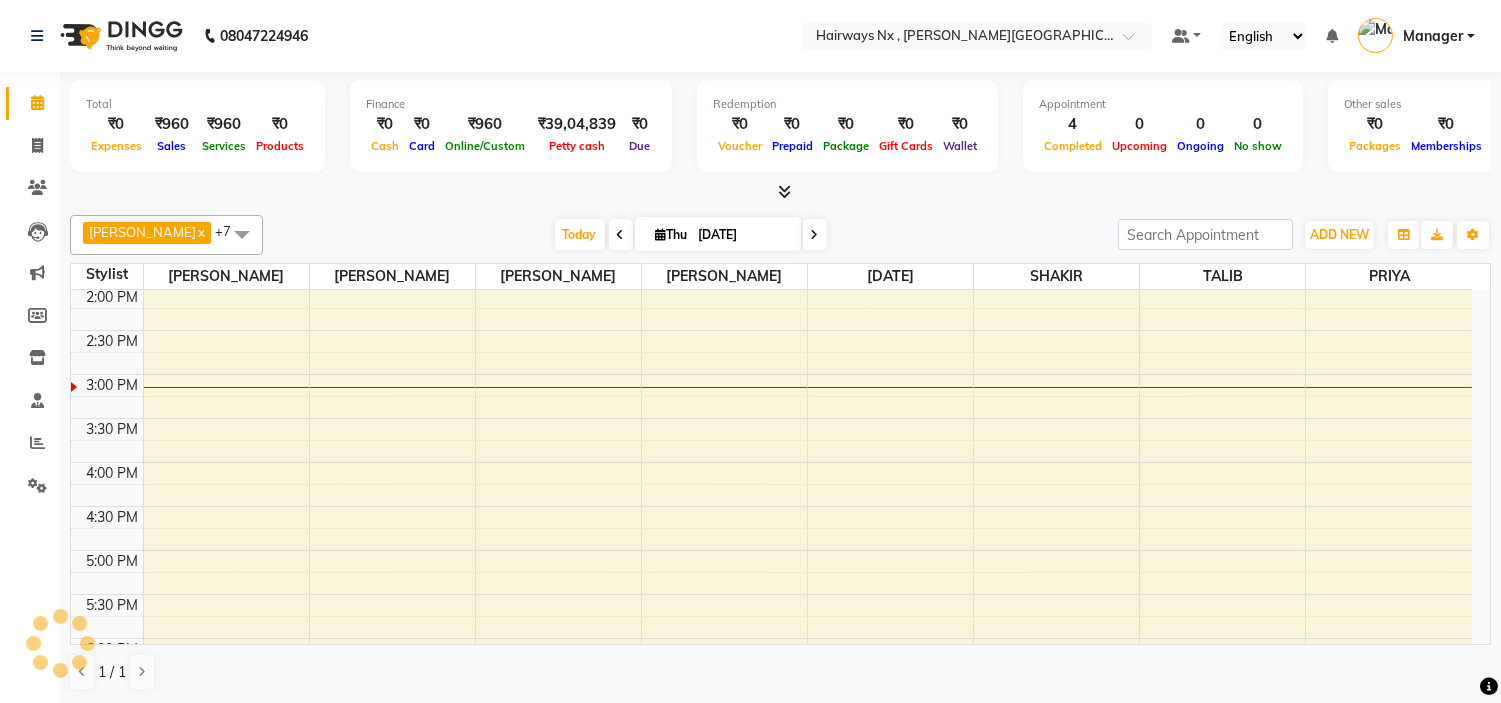 scroll, scrollTop: 531, scrollLeft: 0, axis: vertical 